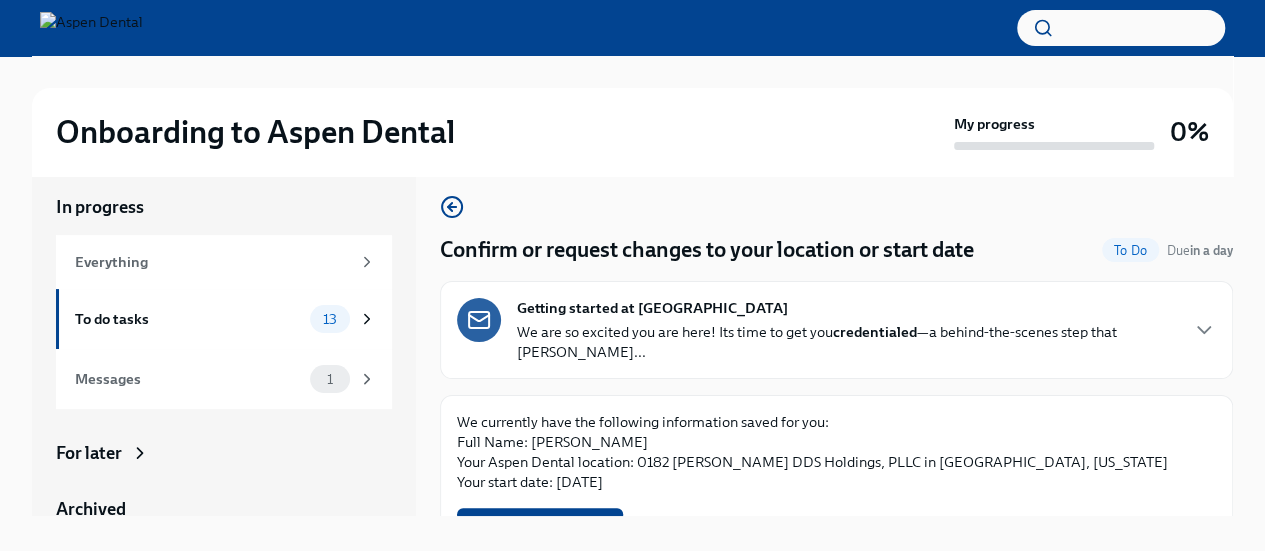 scroll, scrollTop: 34, scrollLeft: 0, axis: vertical 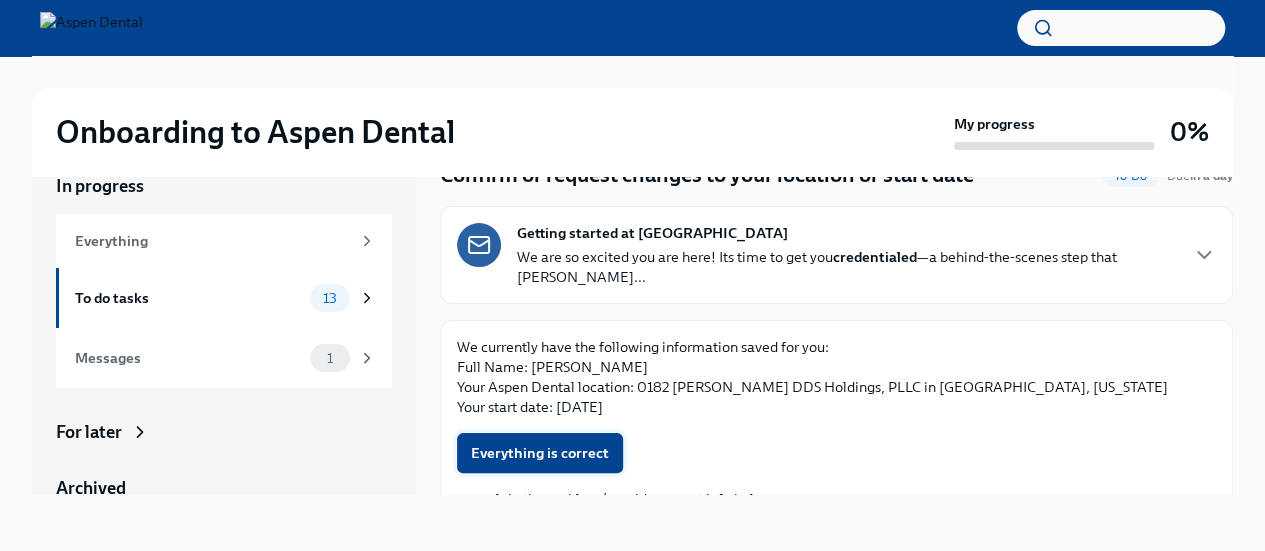 click on "Everything is correct" at bounding box center (540, 453) 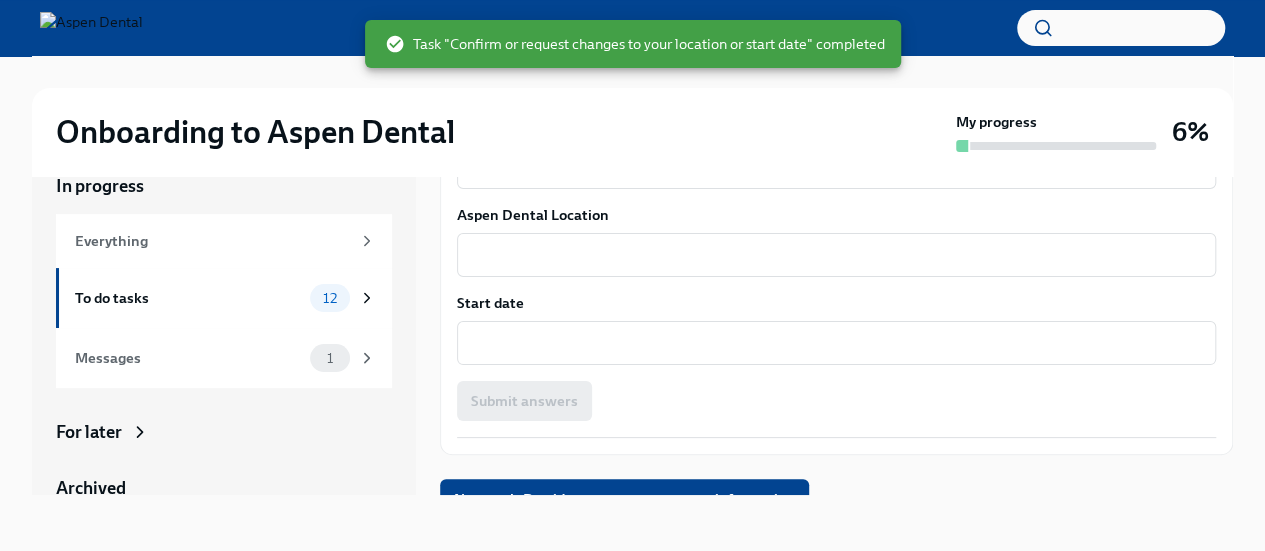 scroll, scrollTop: 552, scrollLeft: 0, axis: vertical 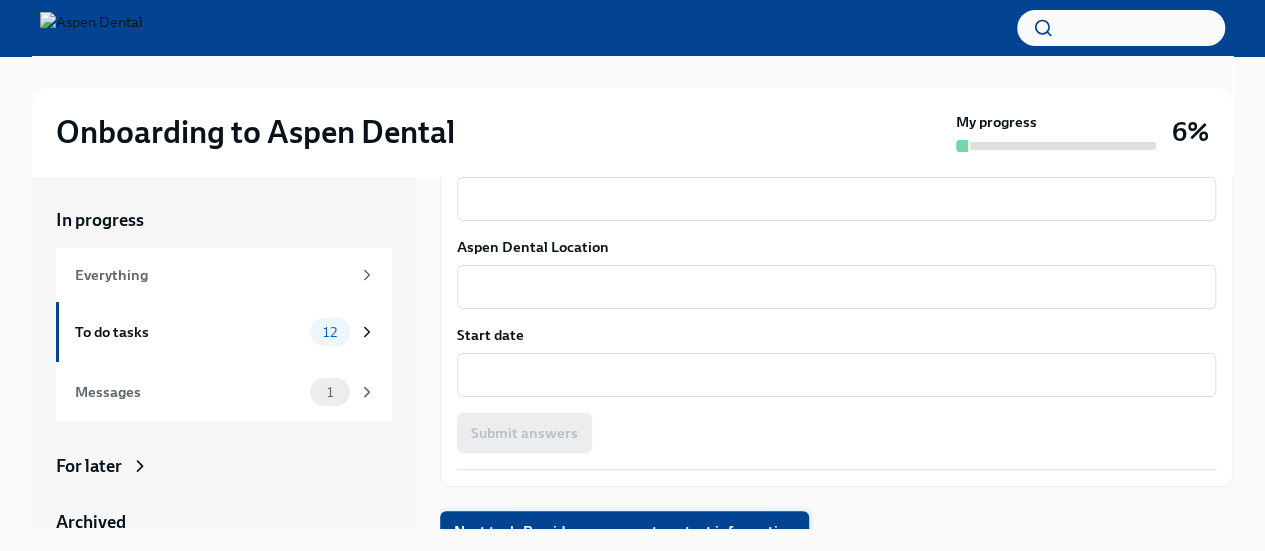 click on "Next task :  Provide your current contact information" at bounding box center (624, 531) 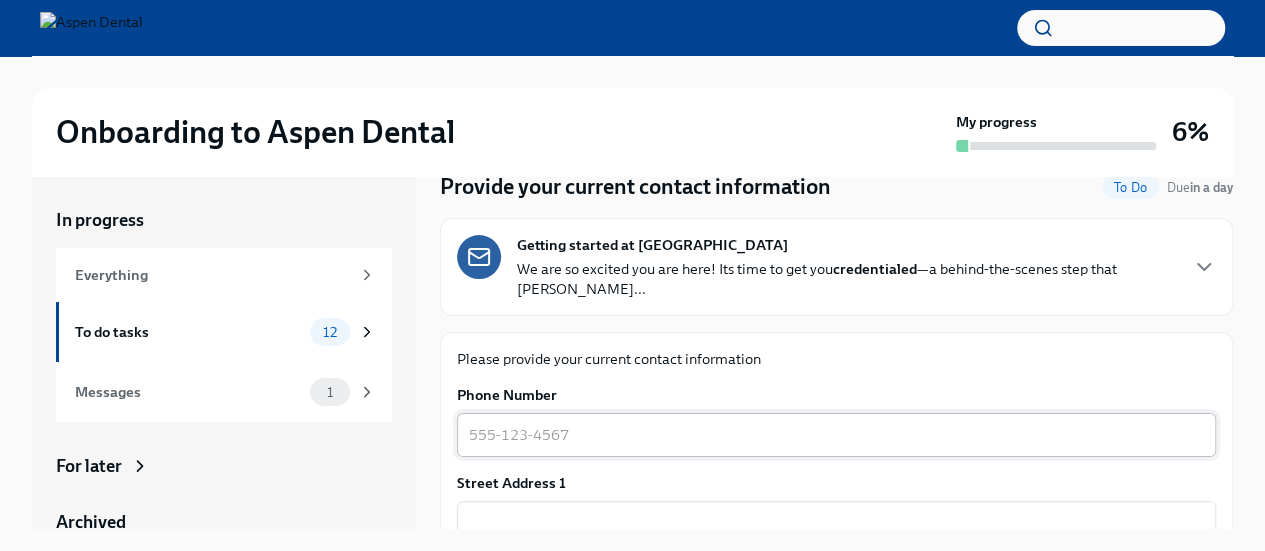 scroll, scrollTop: 74, scrollLeft: 0, axis: vertical 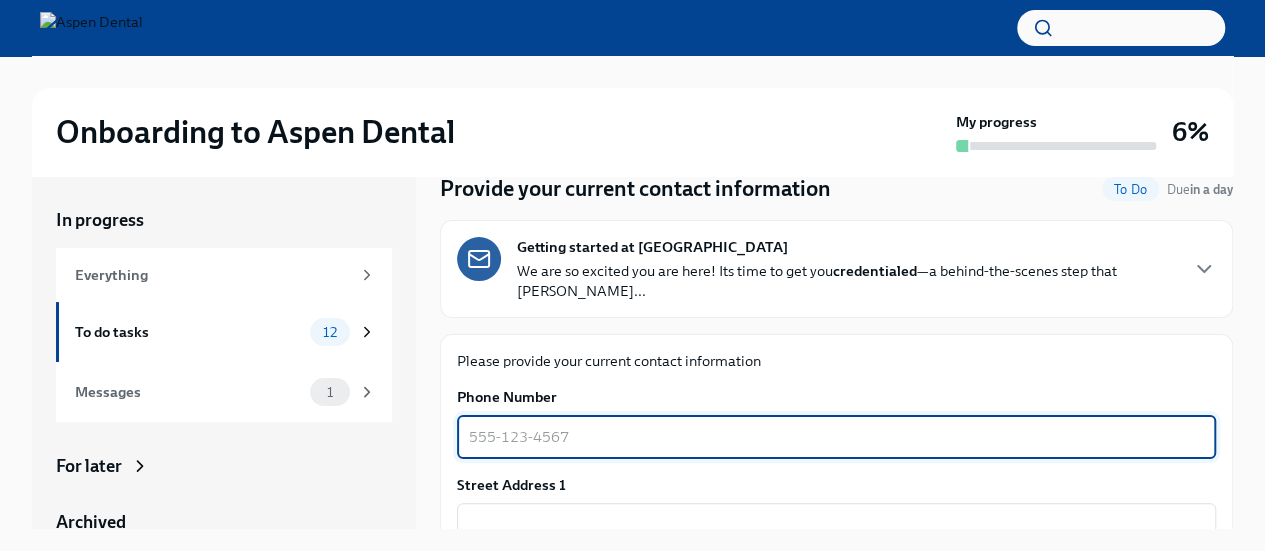 click on "Phone Number" at bounding box center (836, 437) 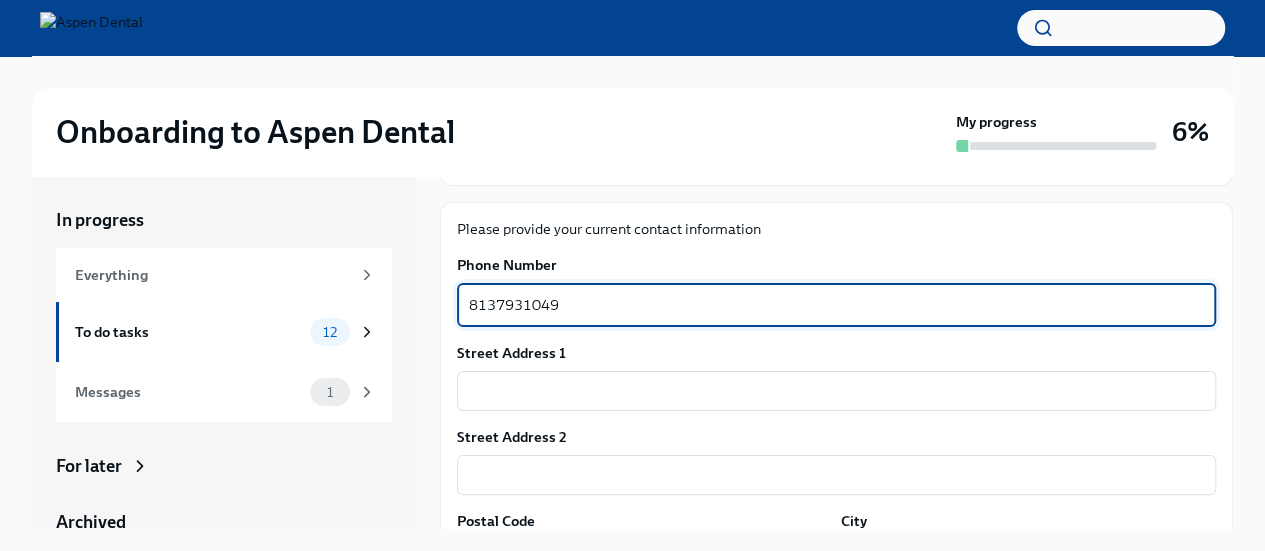 scroll, scrollTop: 220, scrollLeft: 0, axis: vertical 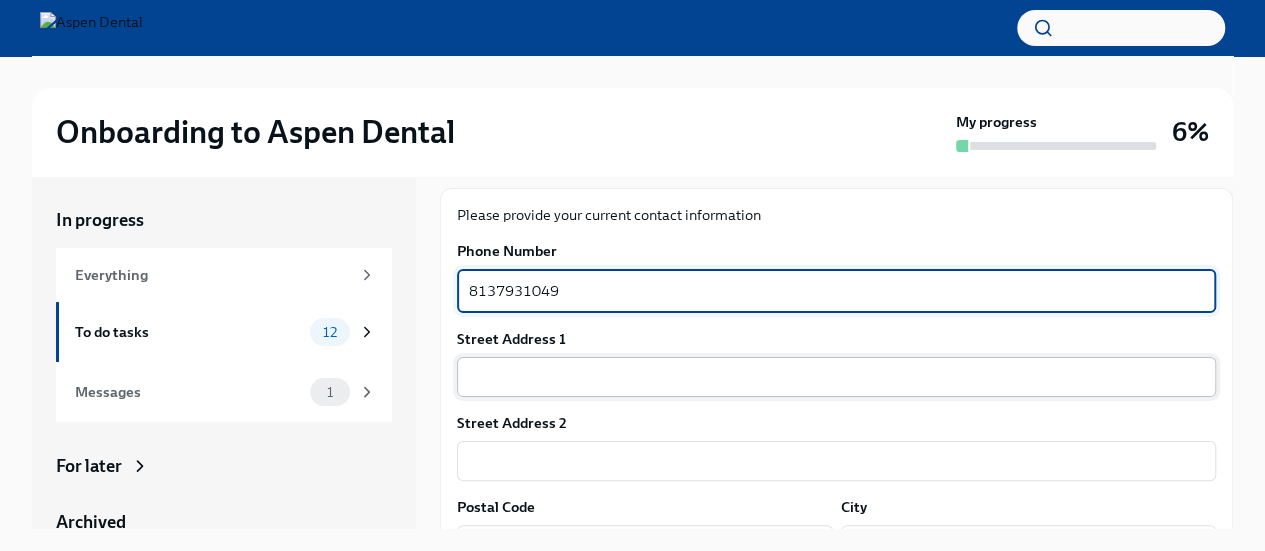 type on "8137931049" 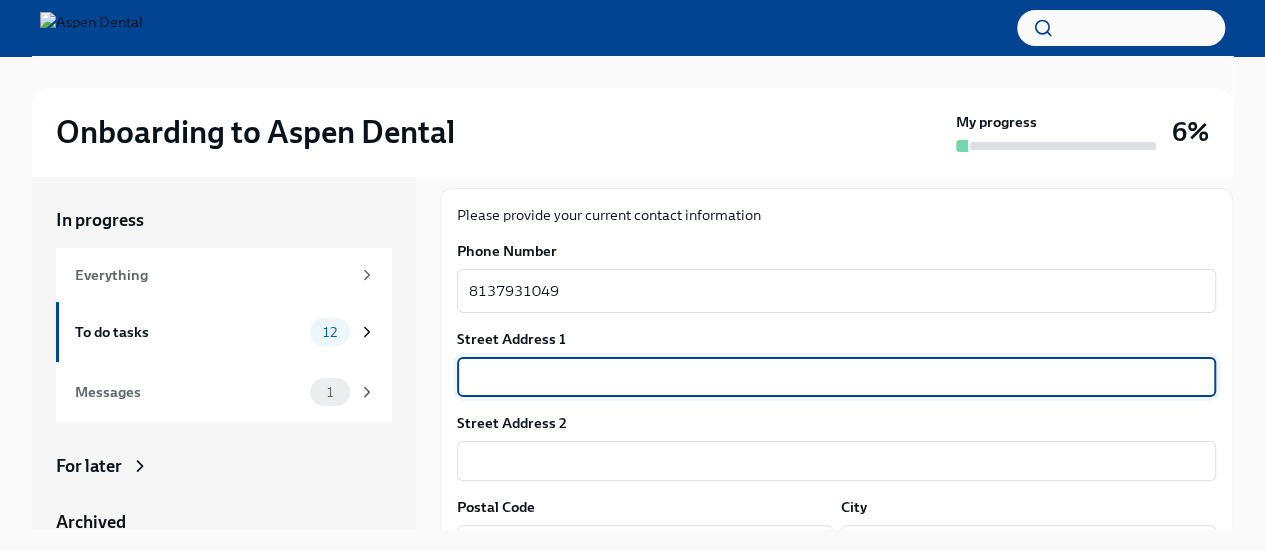 click at bounding box center (836, 377) 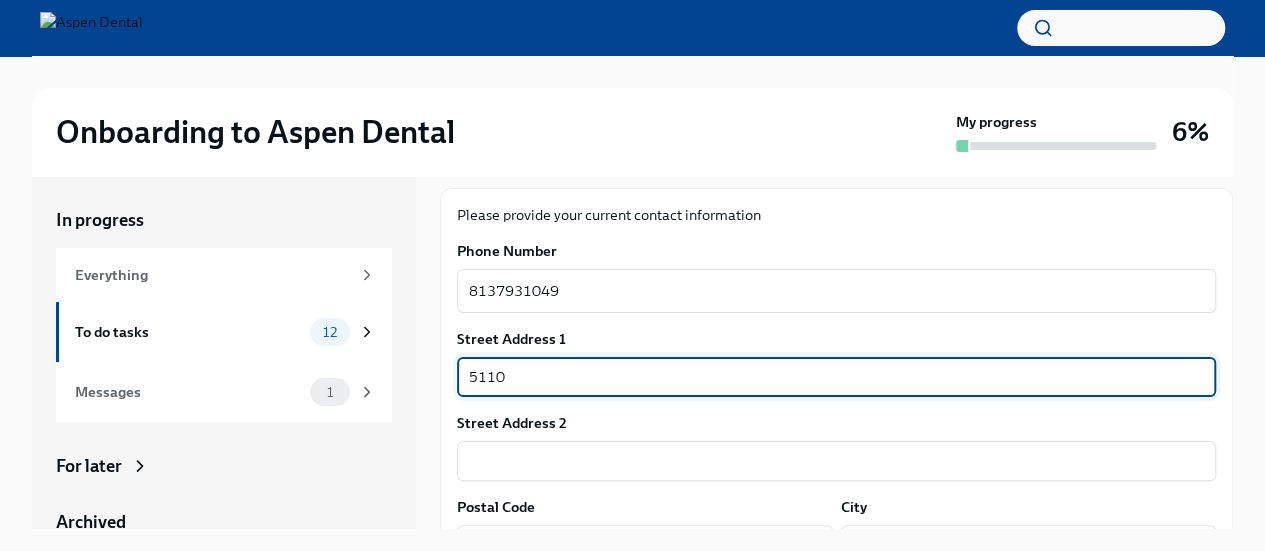 type on "[STREET_ADDRESS]" 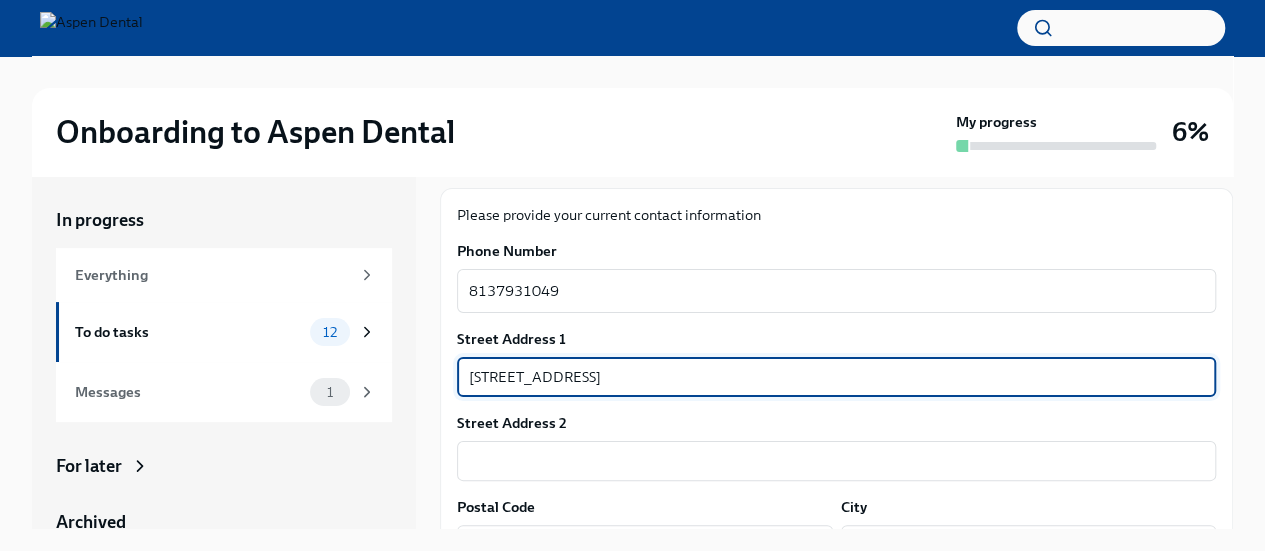 type on "33603" 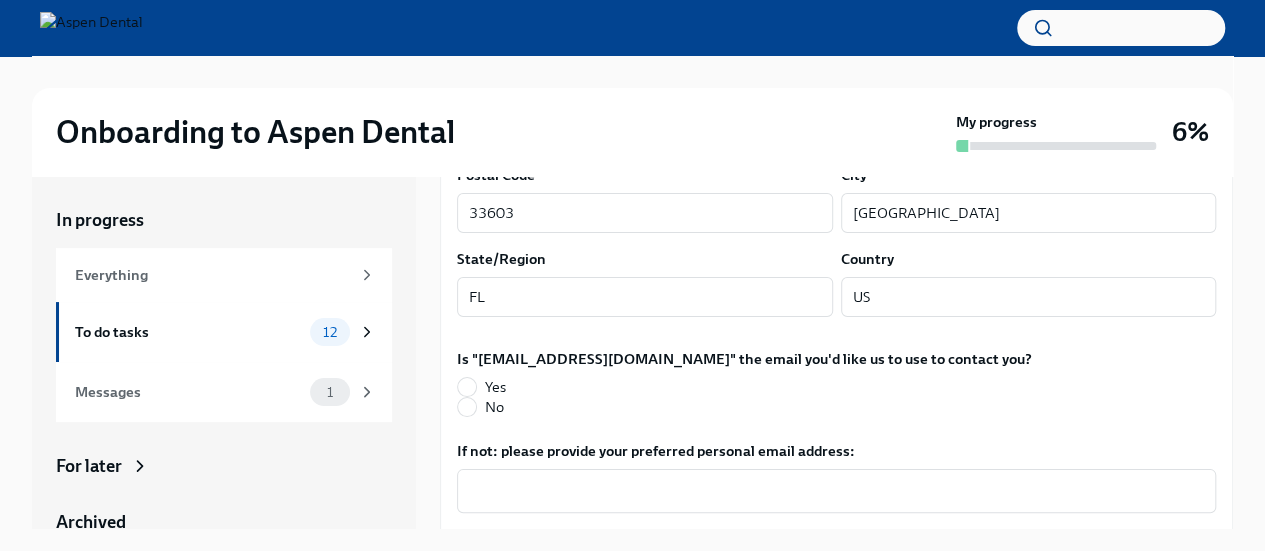 scroll, scrollTop: 596, scrollLeft: 0, axis: vertical 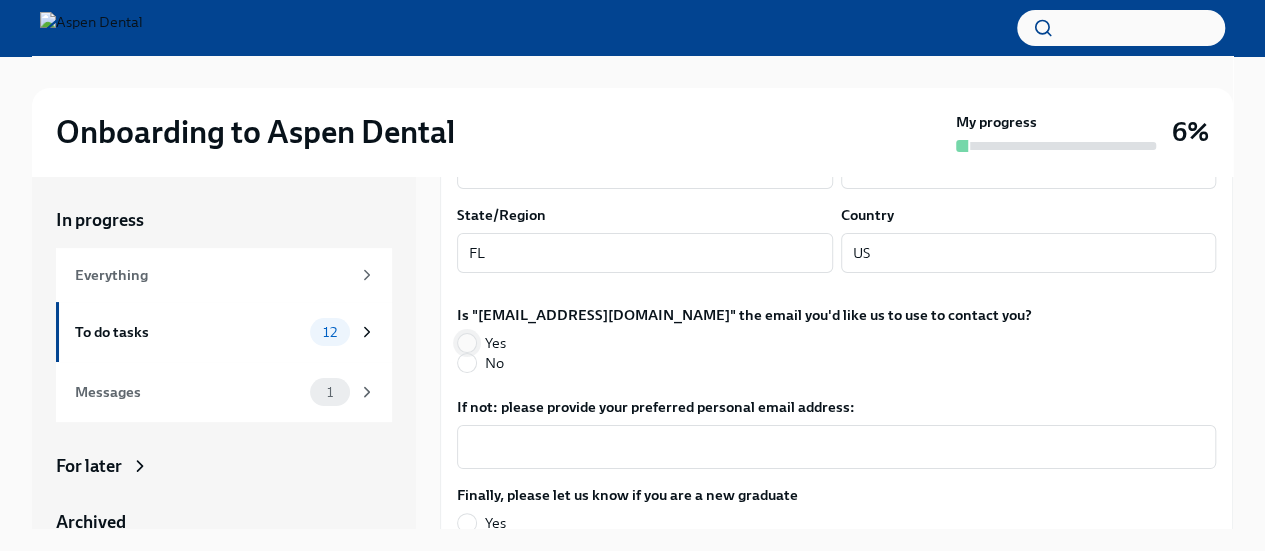 click on "Yes" at bounding box center [467, 343] 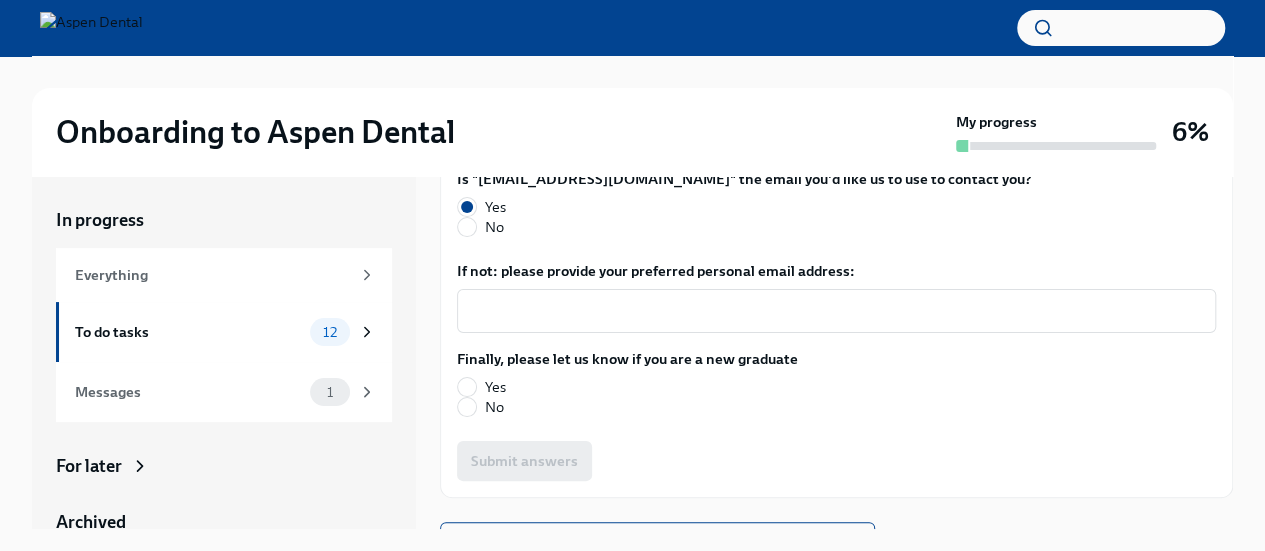 scroll, scrollTop: 742, scrollLeft: 0, axis: vertical 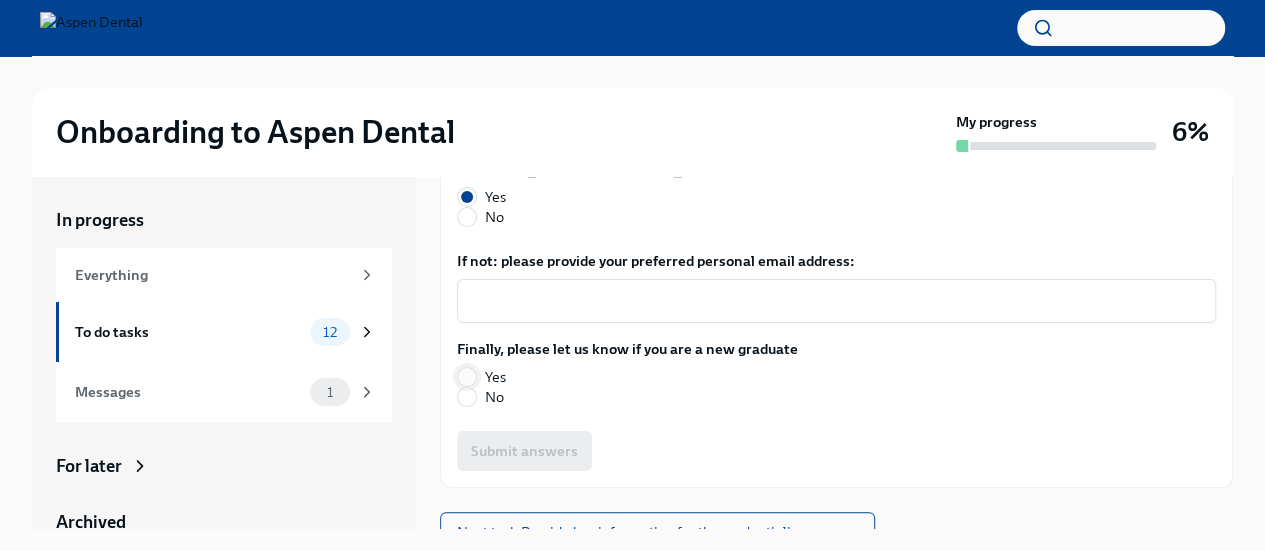 click on "Yes" at bounding box center [467, 377] 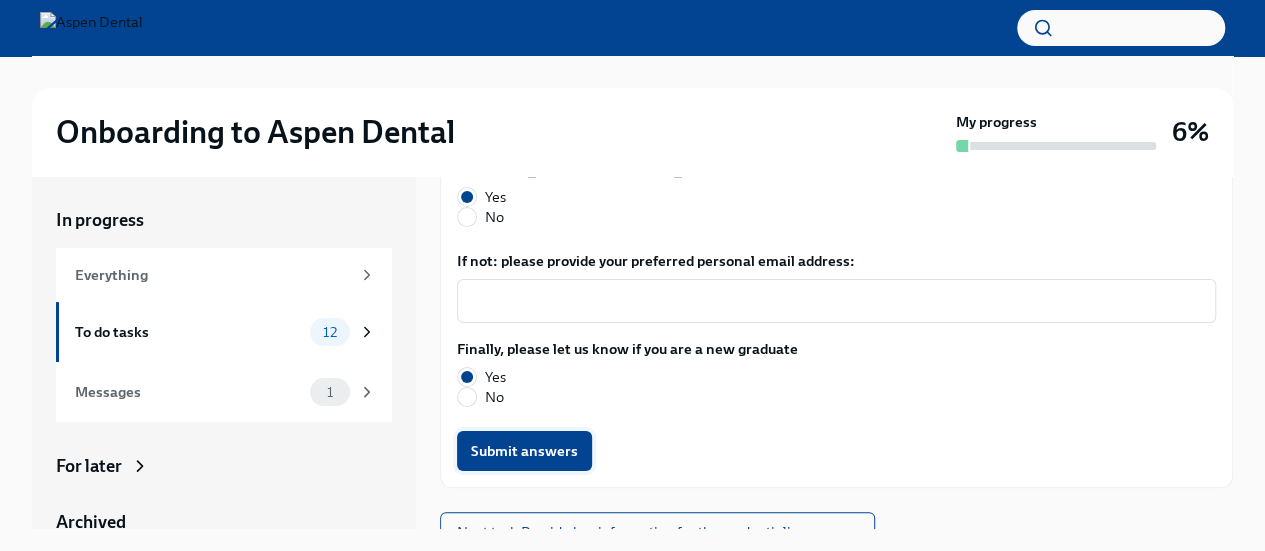 click on "Submit answers" at bounding box center [524, 451] 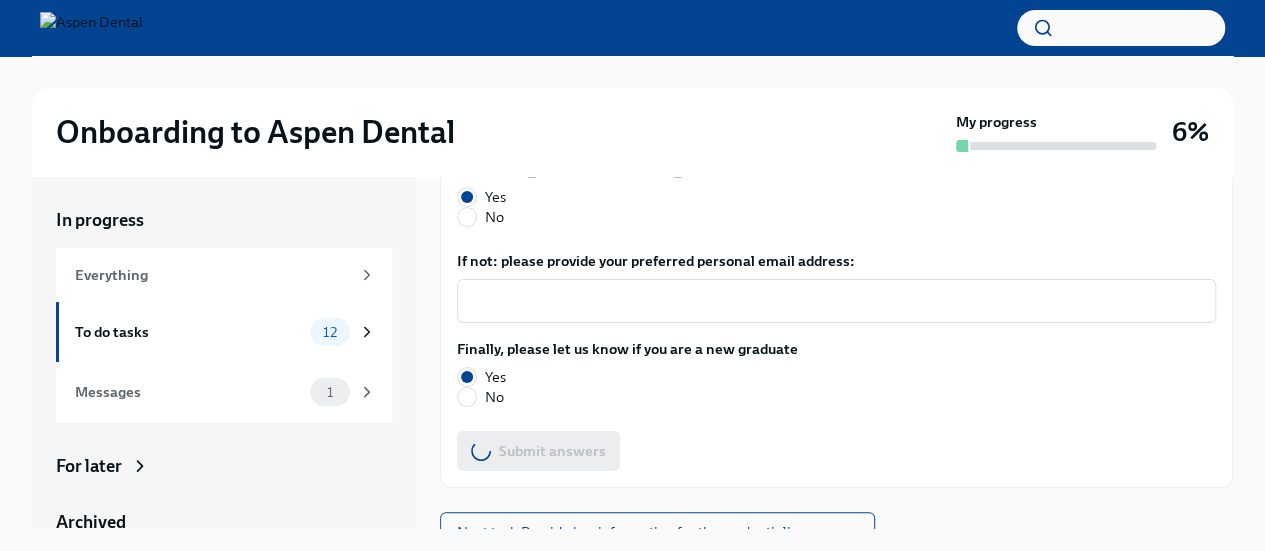 scroll, scrollTop: 34, scrollLeft: 0, axis: vertical 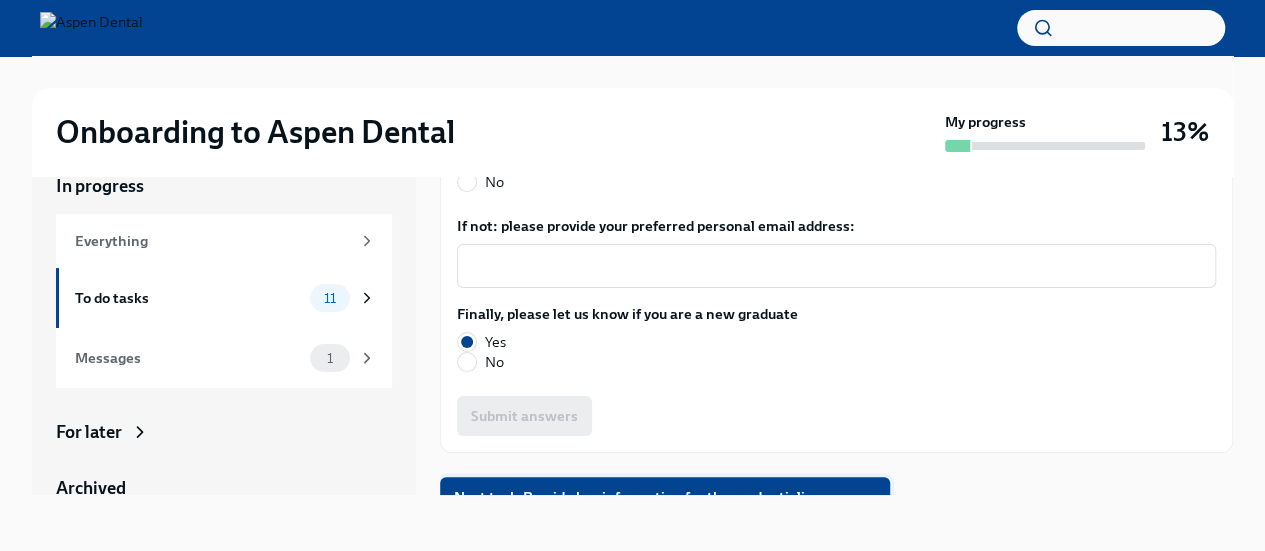 click on "Next task :  Provide key information for the credentialing process" at bounding box center (665, 497) 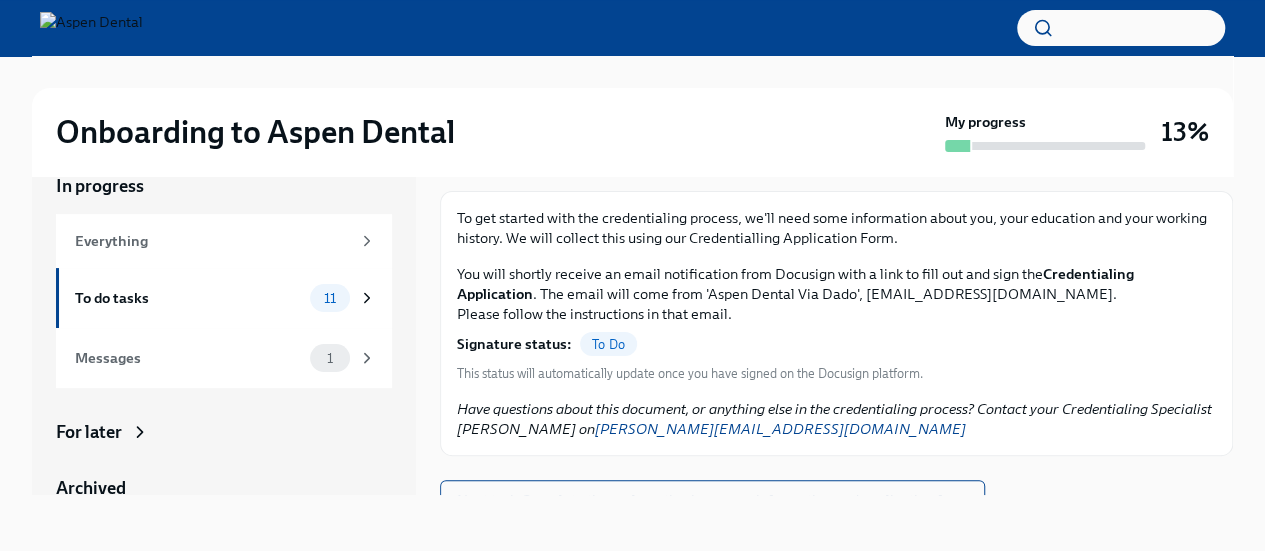 scroll, scrollTop: 186, scrollLeft: 0, axis: vertical 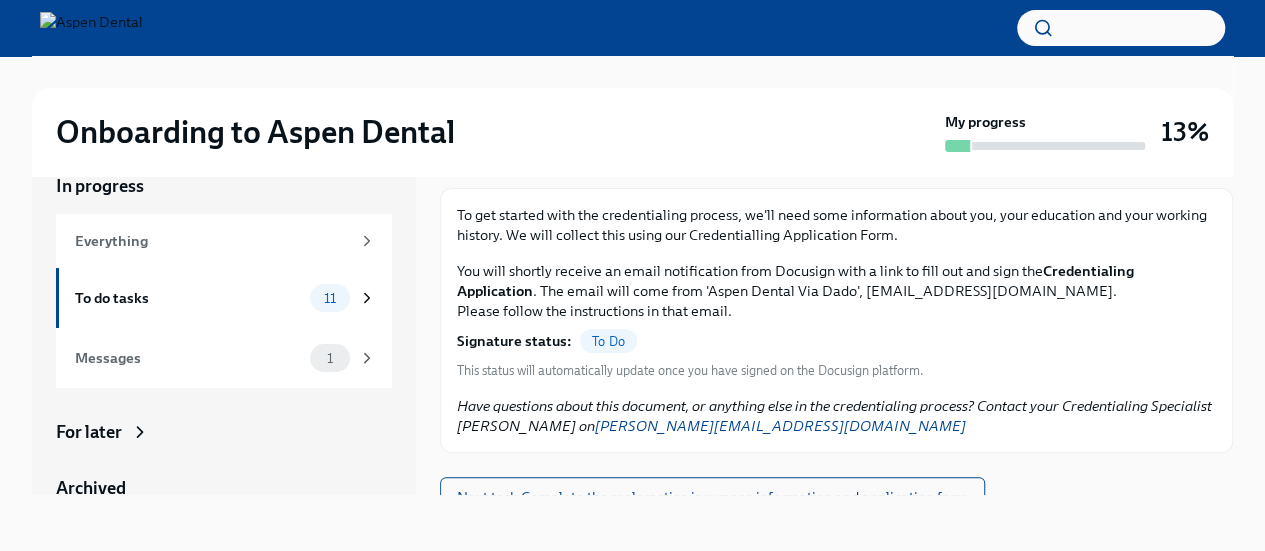 click on "To Do" at bounding box center (608, 341) 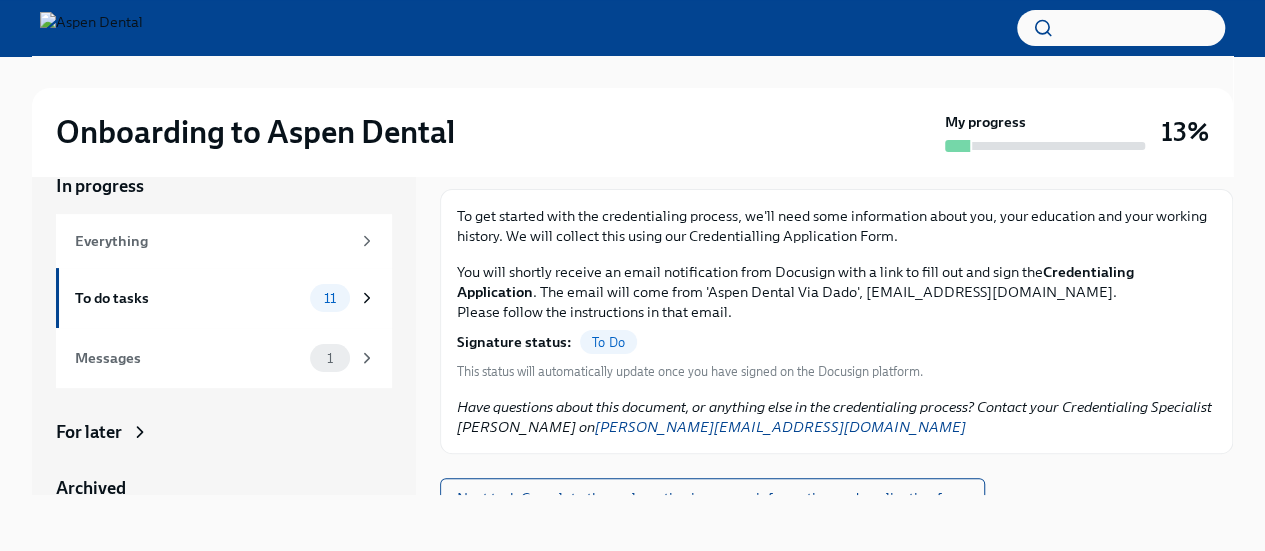 scroll, scrollTop: 186, scrollLeft: 0, axis: vertical 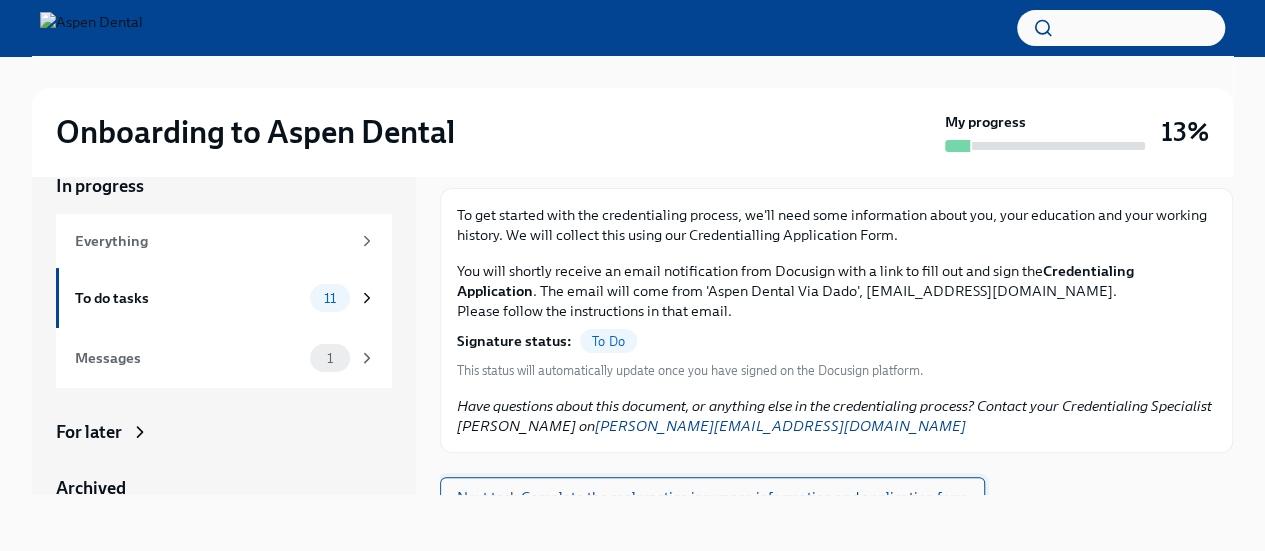 click on "Next task :  Complete the malpractice insurance information and application form" at bounding box center (712, 497) 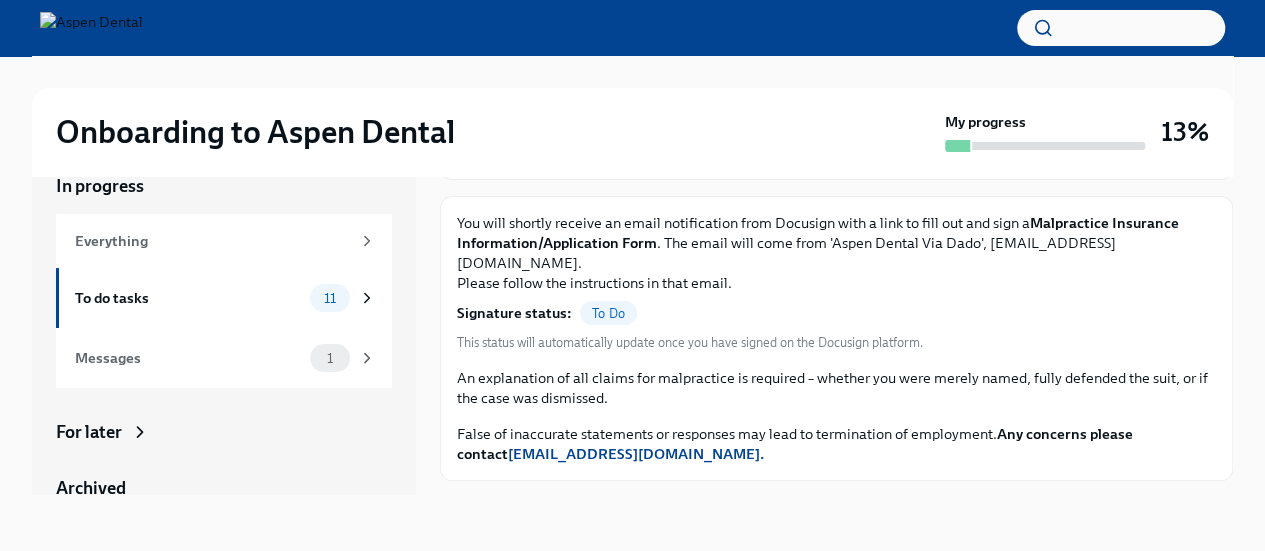 scroll, scrollTop: 216, scrollLeft: 0, axis: vertical 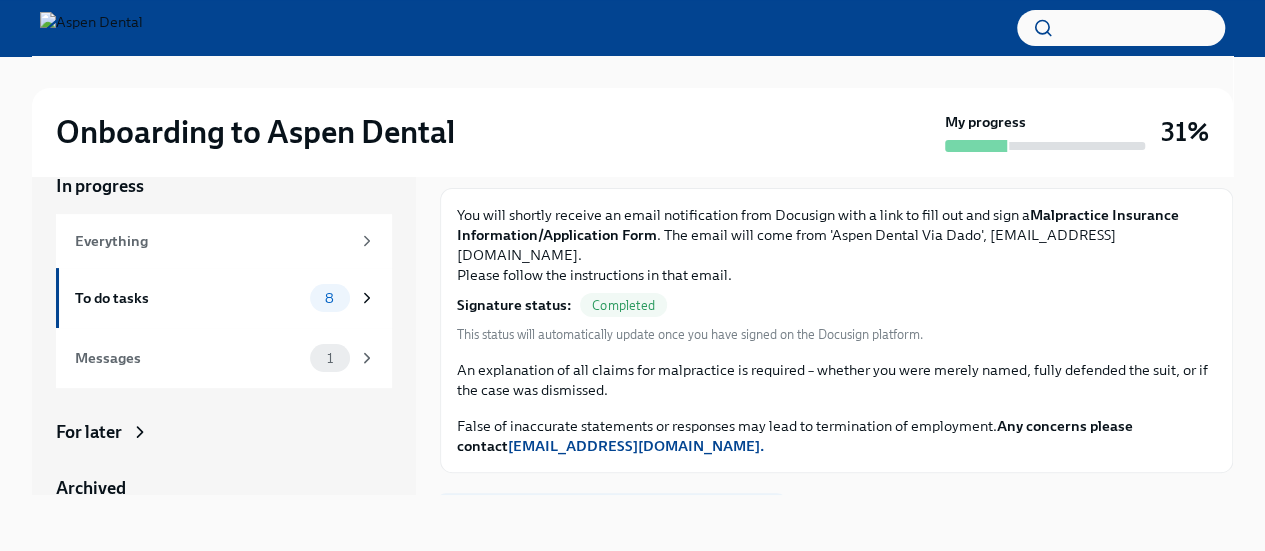 click on "Next task :  Submit your resume for credentialing" at bounding box center (611, 517) 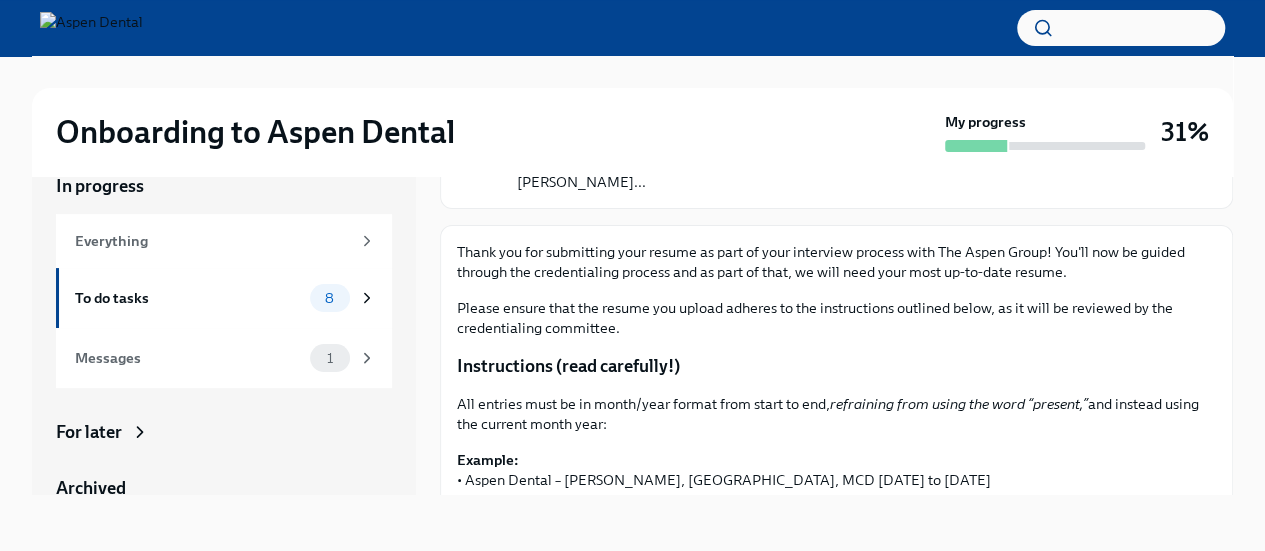 scroll, scrollTop: 148, scrollLeft: 0, axis: vertical 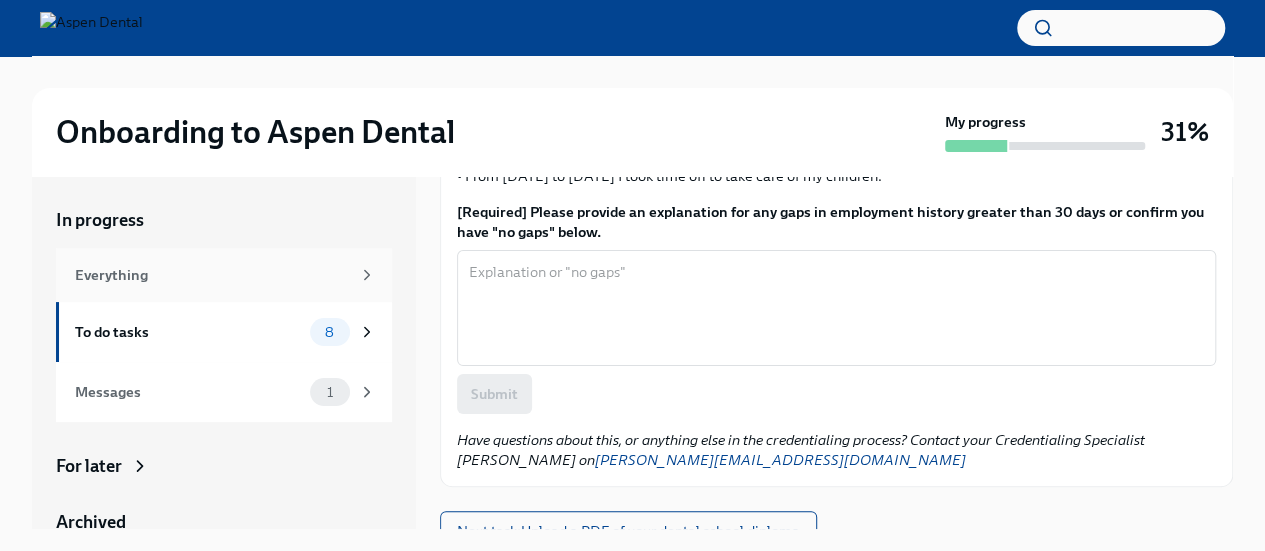 click on "Everything" at bounding box center [212, 275] 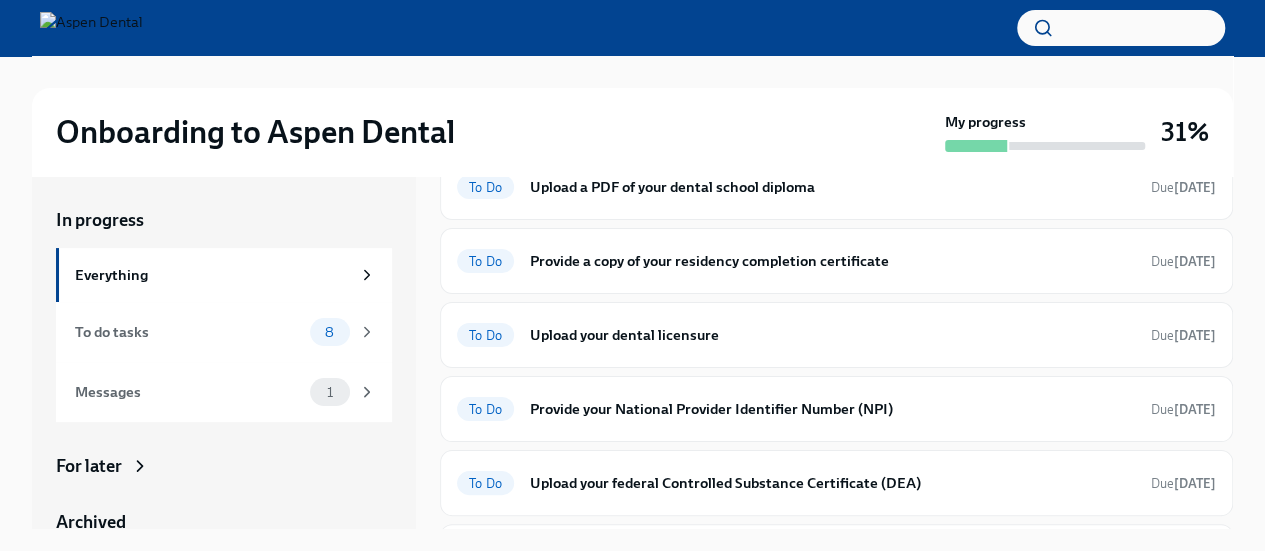 scroll, scrollTop: 382, scrollLeft: 0, axis: vertical 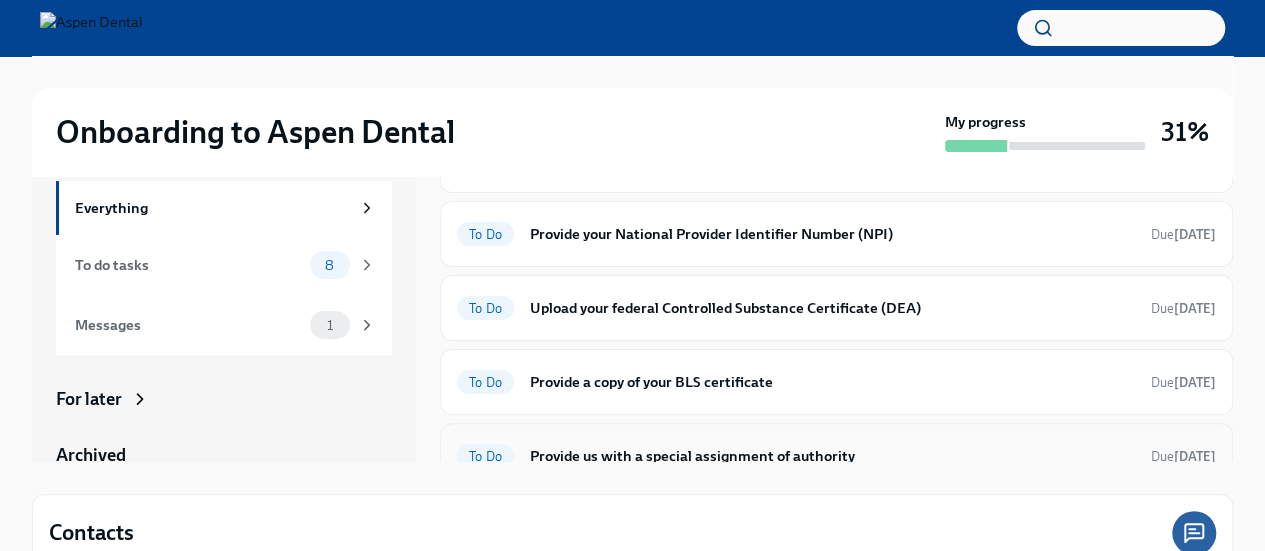 click on "To Do Provide us with a special assignment of authority Due  [DATE]" at bounding box center (836, 456) 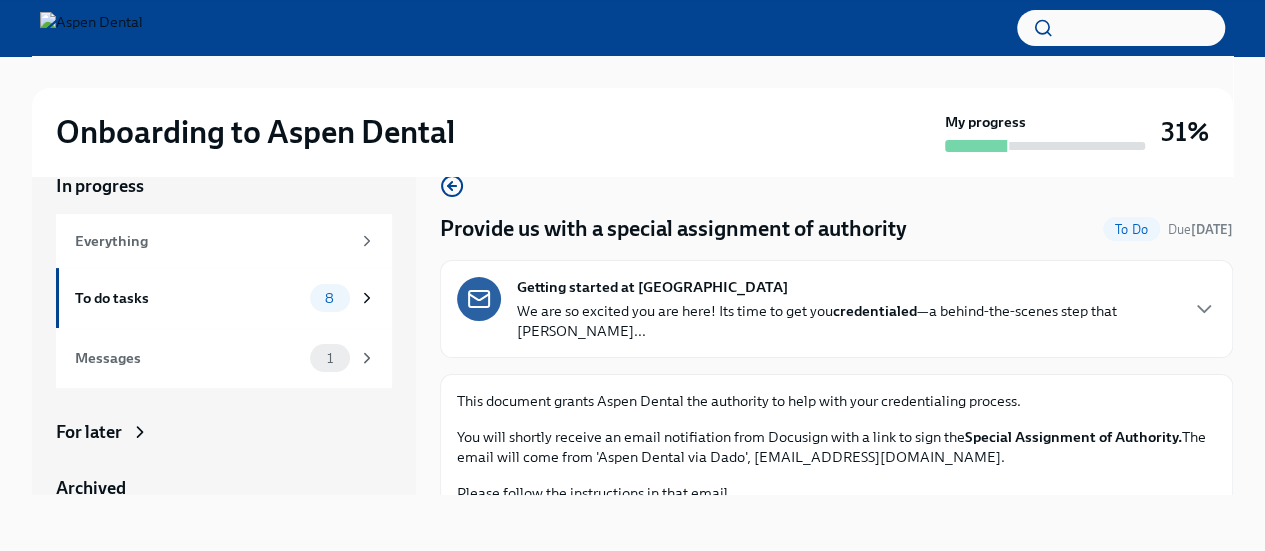 scroll, scrollTop: 34, scrollLeft: 0, axis: vertical 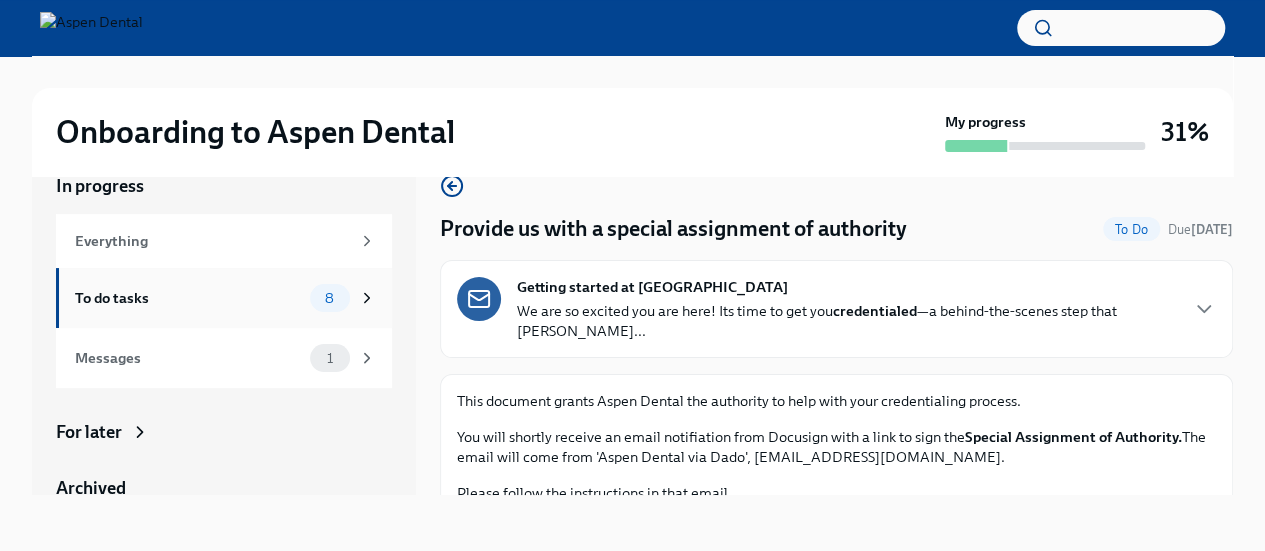 click on "To do tasks" at bounding box center [188, 298] 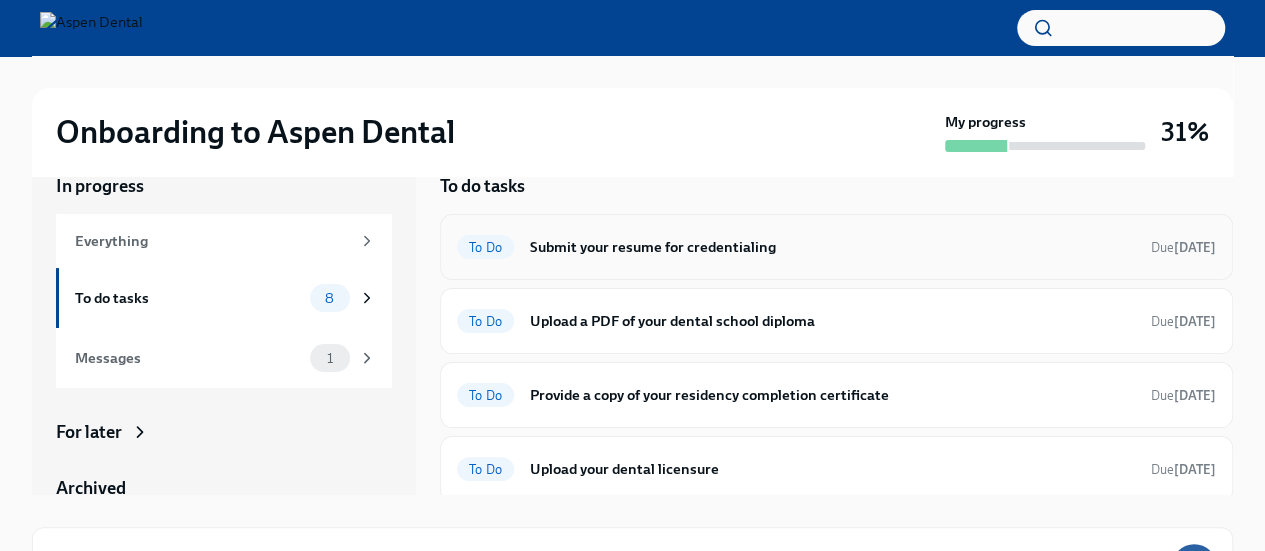 click on "Submit your resume for credentialing" at bounding box center [832, 247] 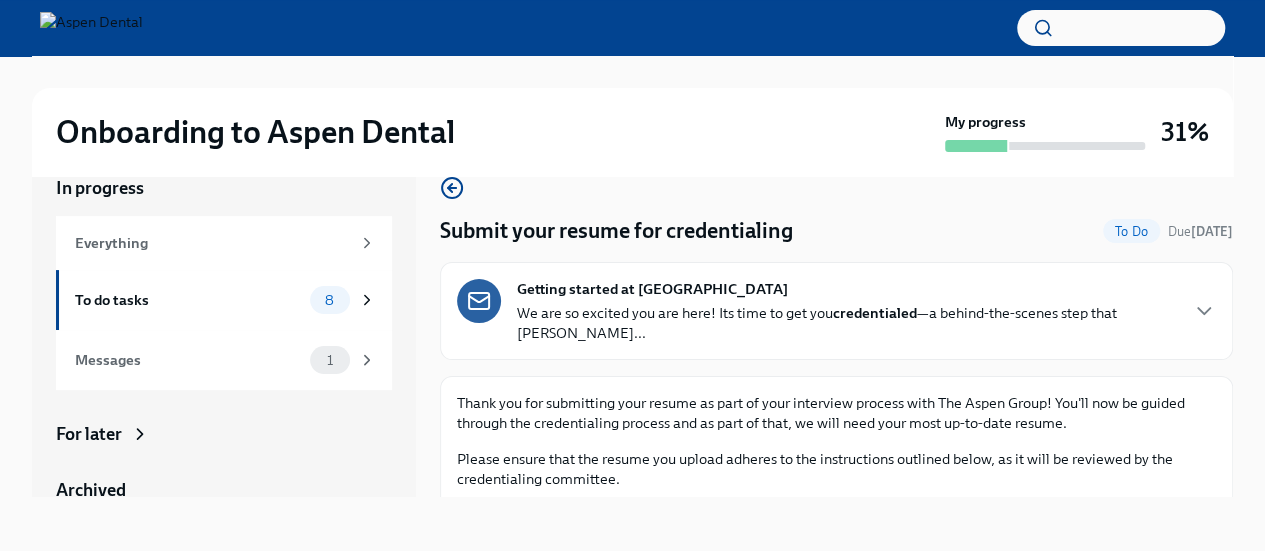scroll, scrollTop: 34, scrollLeft: 0, axis: vertical 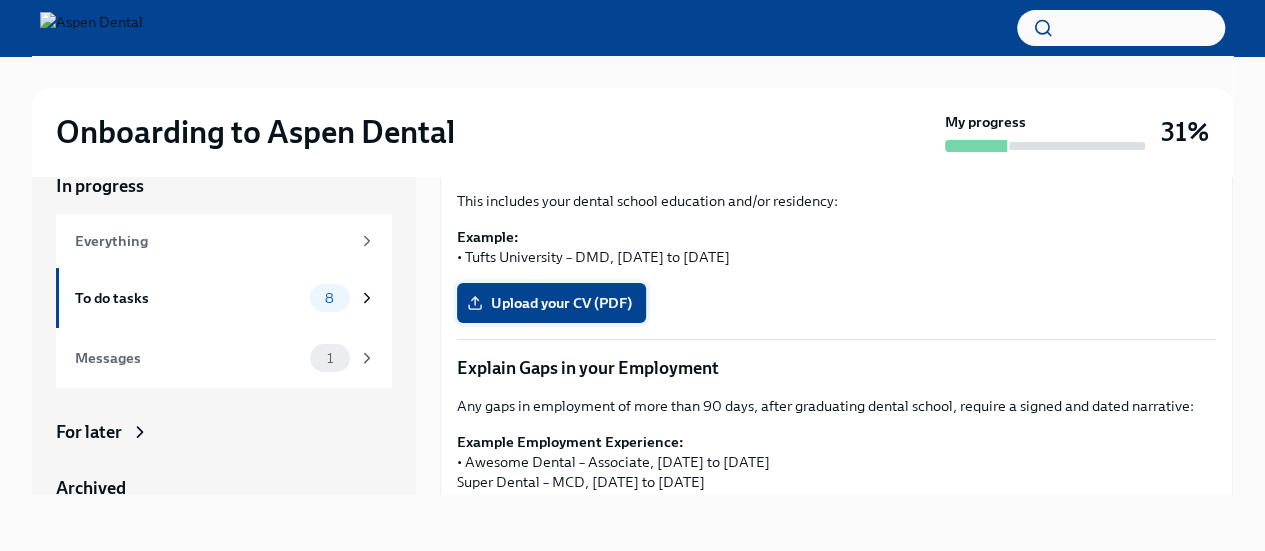 click on "Upload your CV (PDF)" at bounding box center (551, 303) 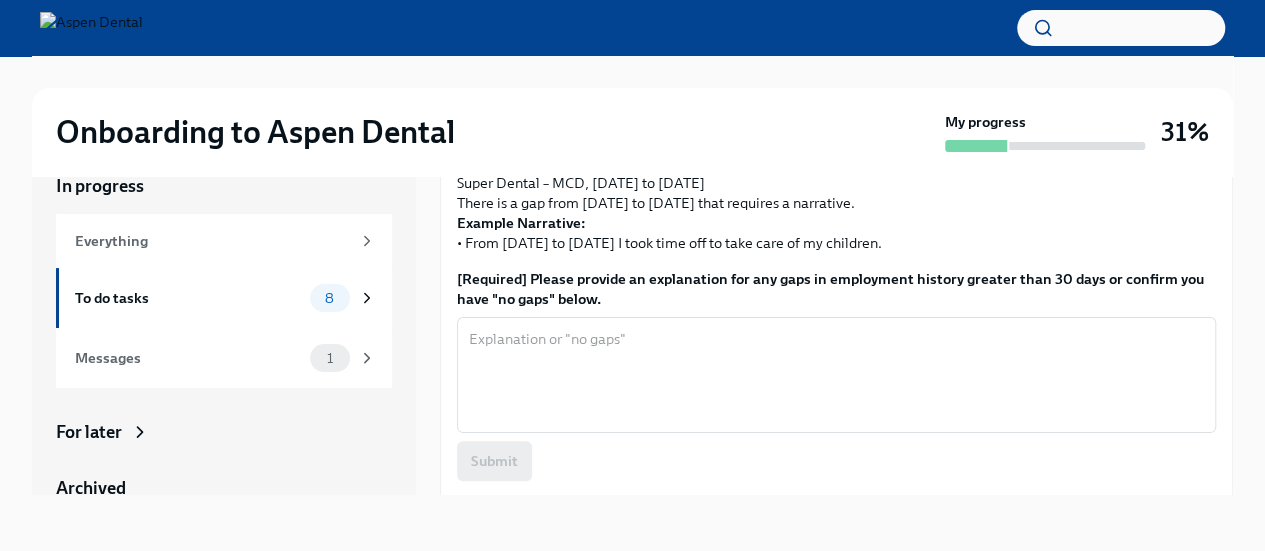 scroll, scrollTop: 762, scrollLeft: 0, axis: vertical 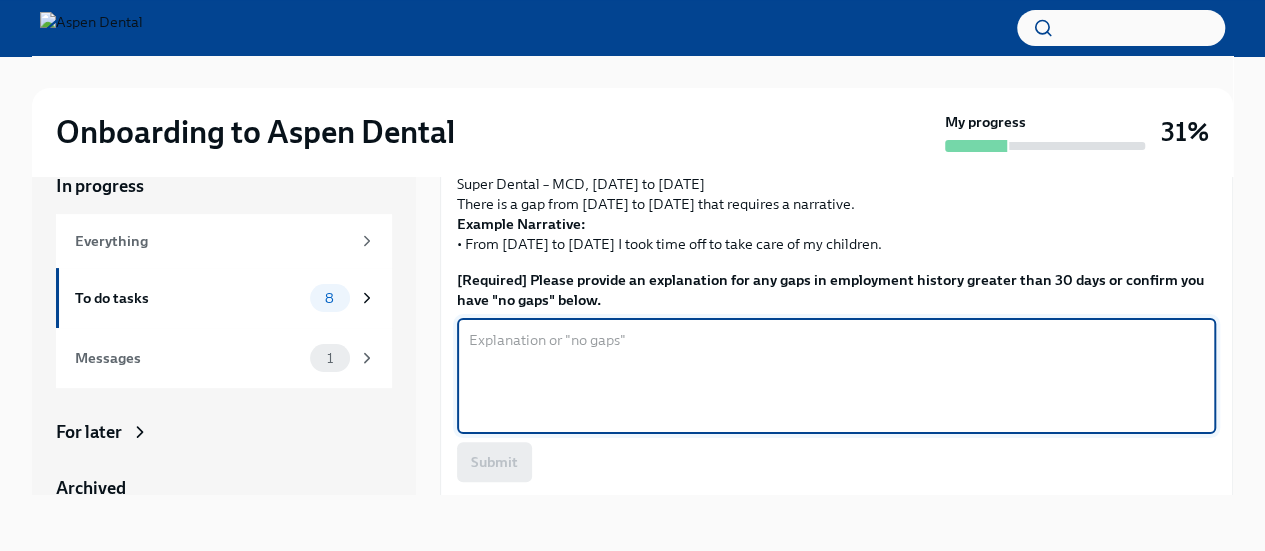 click on "[Required] Please provide an explanation for any gaps in employment history greater than 30 days or confirm you have "no gaps" below." at bounding box center (836, 376) 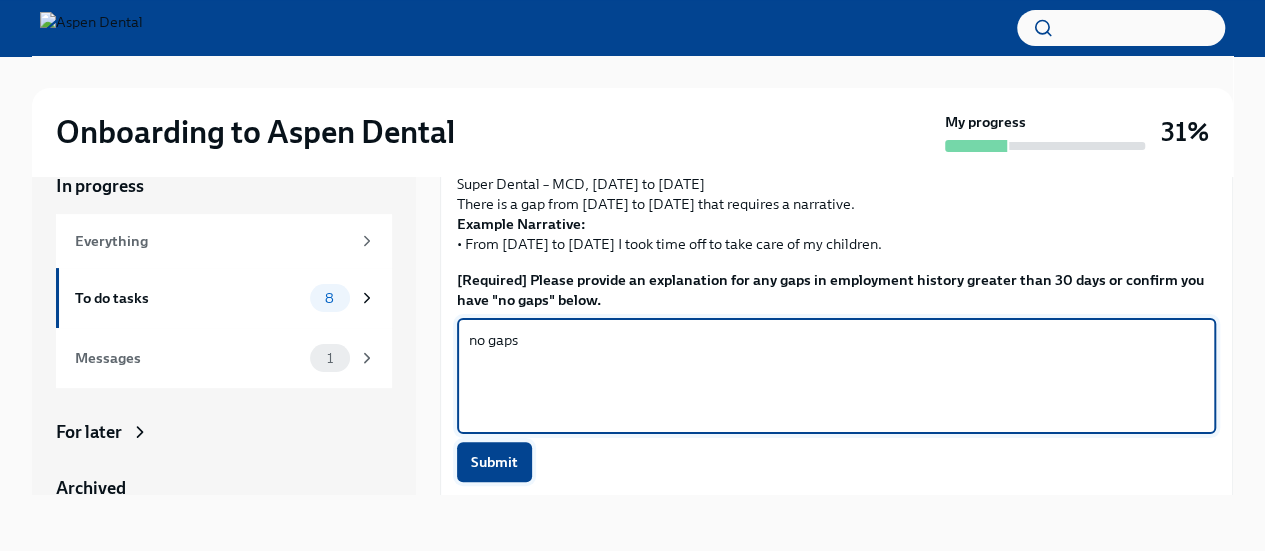type on "no gaps" 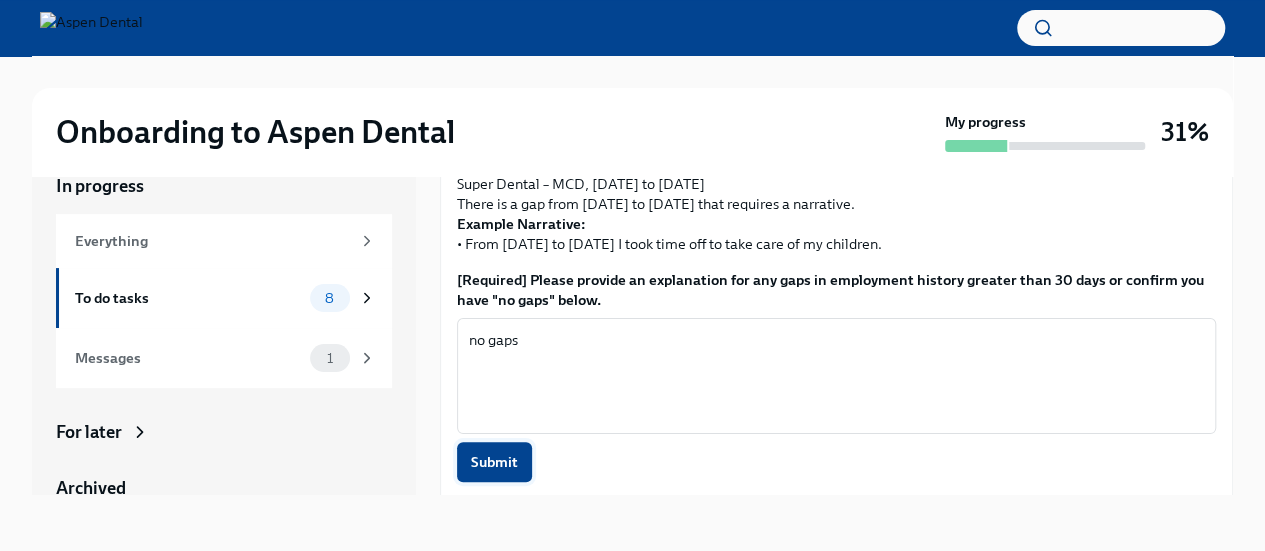 click on "Submit" at bounding box center (494, 462) 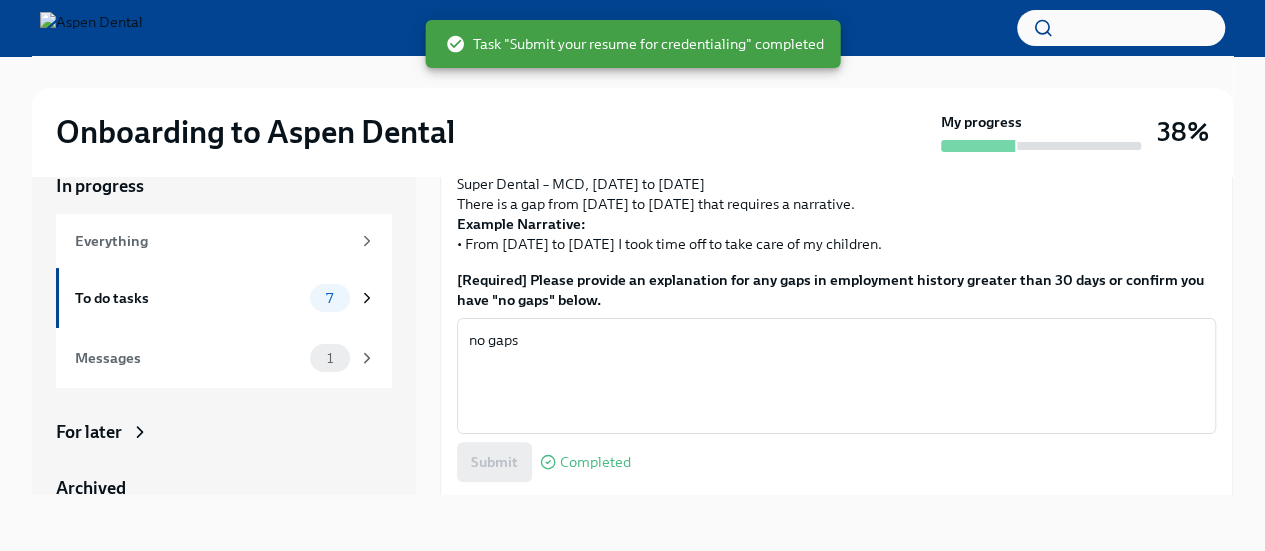 scroll, scrollTop: 864, scrollLeft: 0, axis: vertical 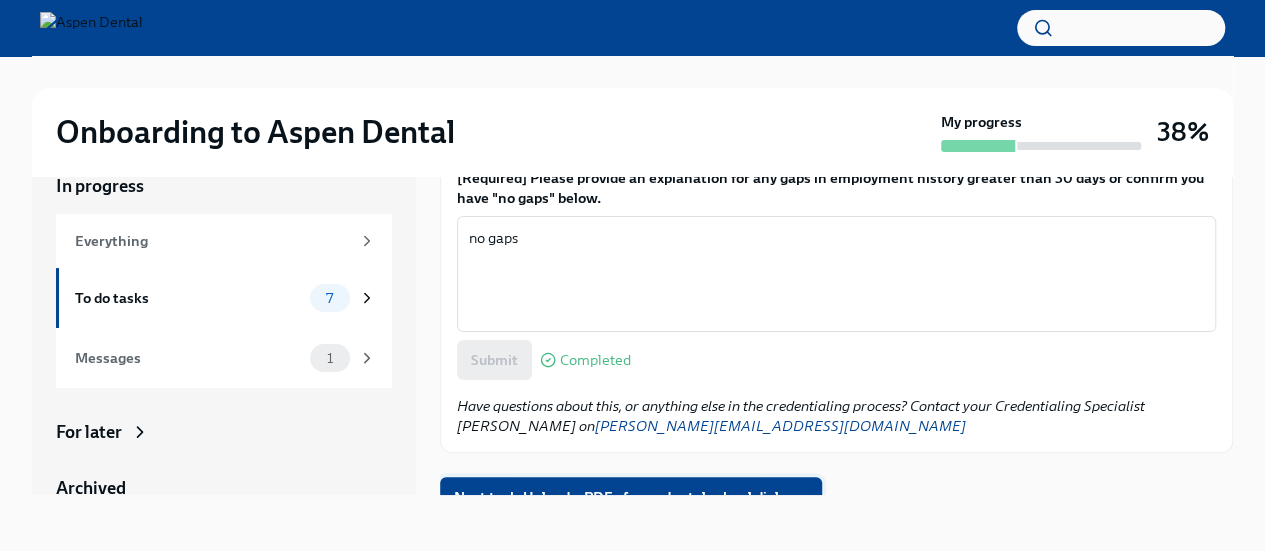 click on "Next task :  Upload a PDF of your dental school diploma" at bounding box center (631, 497) 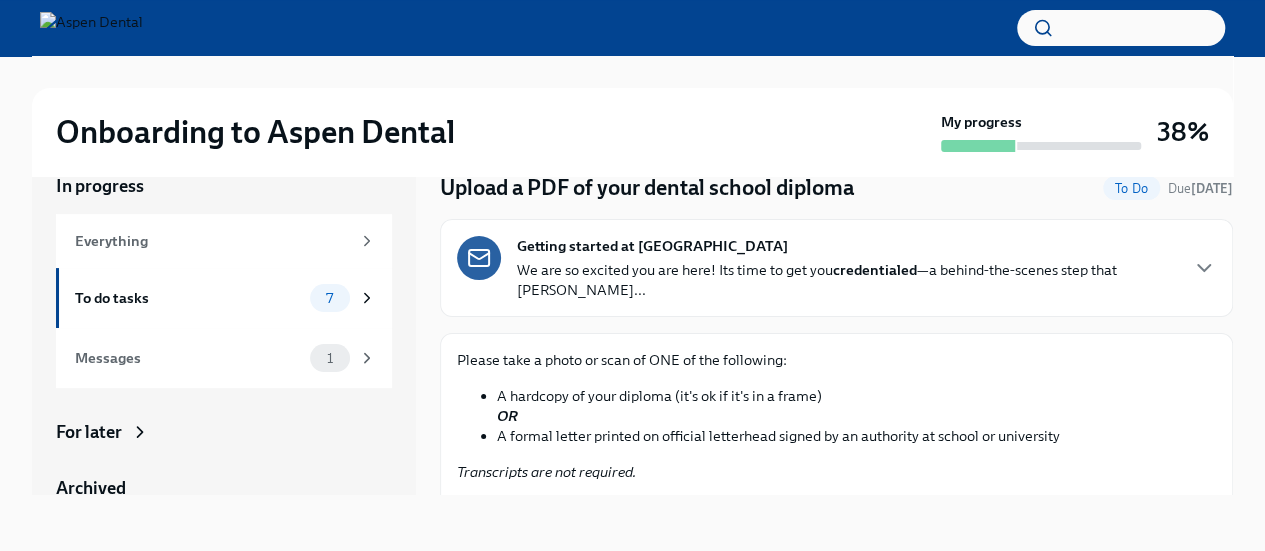 scroll, scrollTop: 78, scrollLeft: 0, axis: vertical 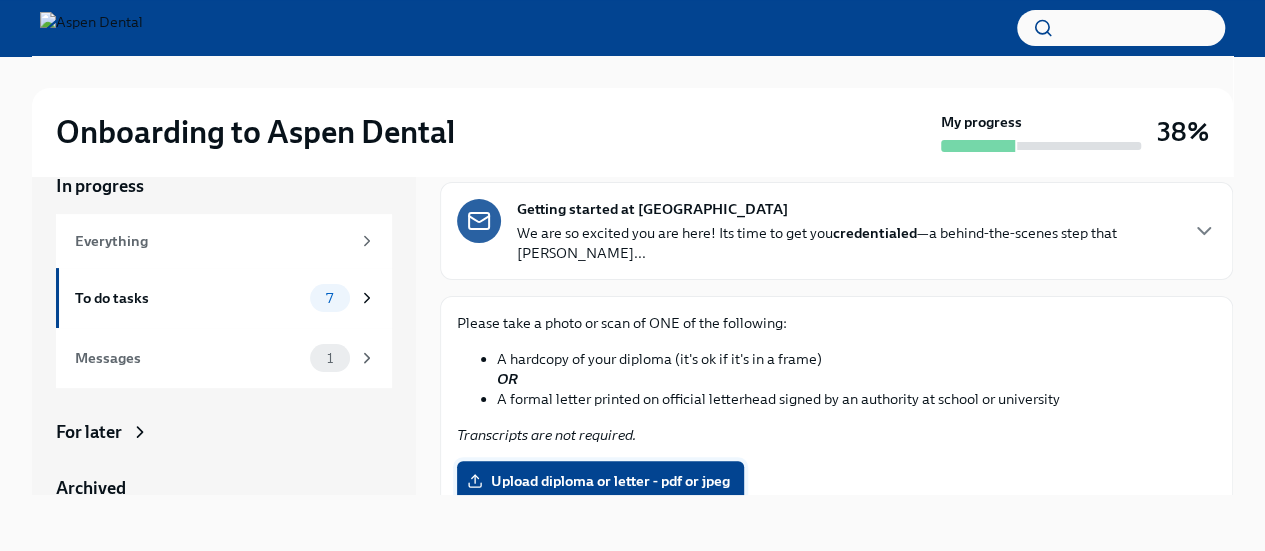 click on "Upload diploma or letter - pdf or jpeg" at bounding box center (600, 481) 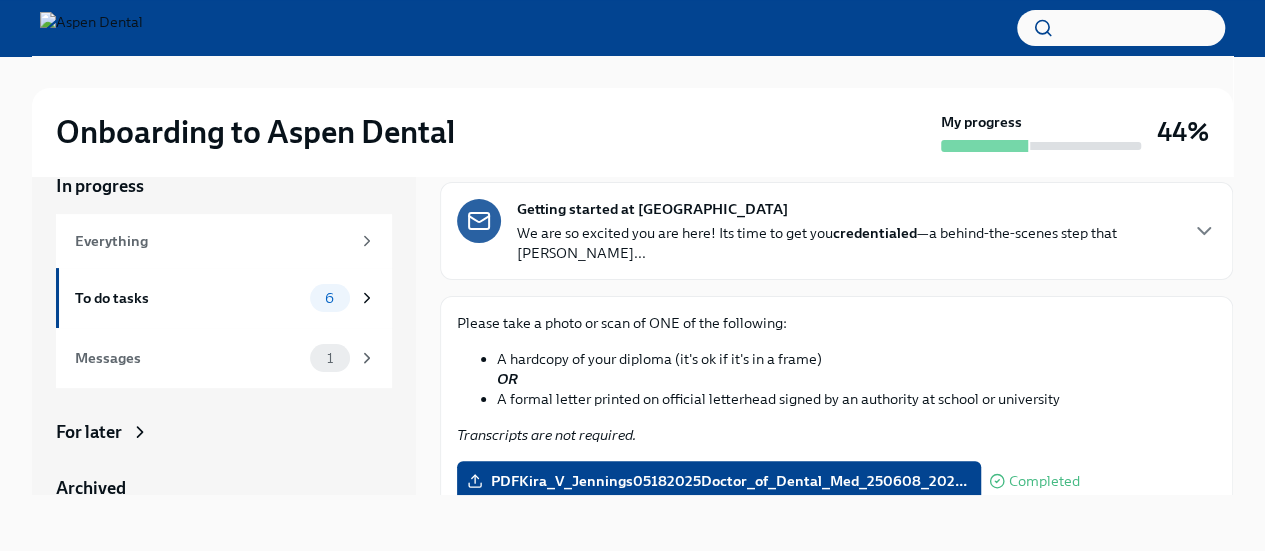 scroll, scrollTop: 199, scrollLeft: 0, axis: vertical 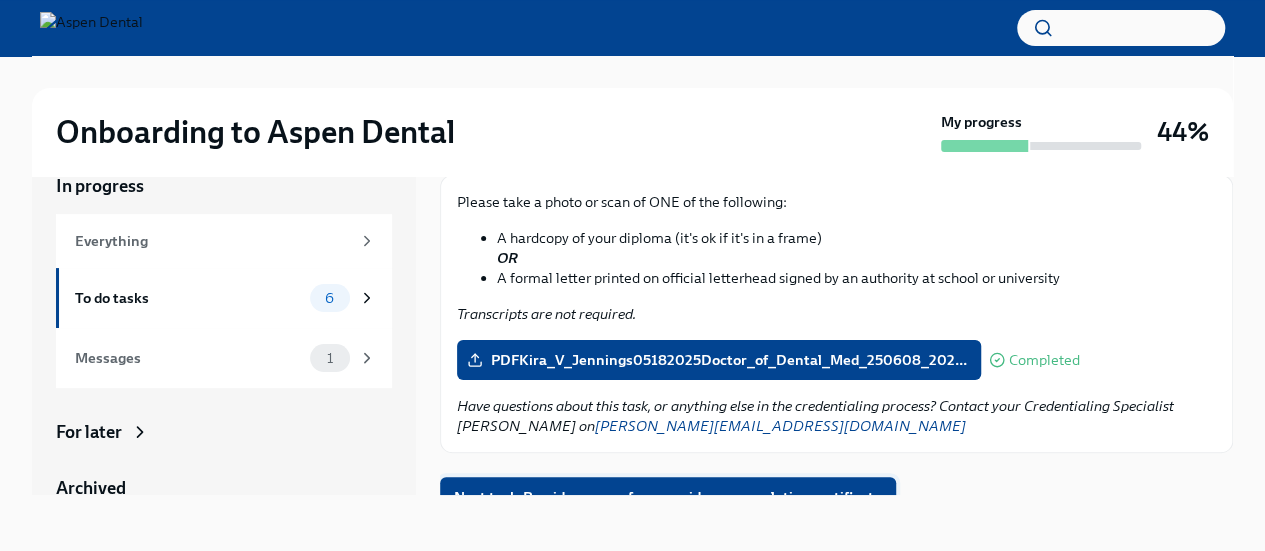 click on "Next task :  Provide a copy of your residency completion certificate" at bounding box center [668, 497] 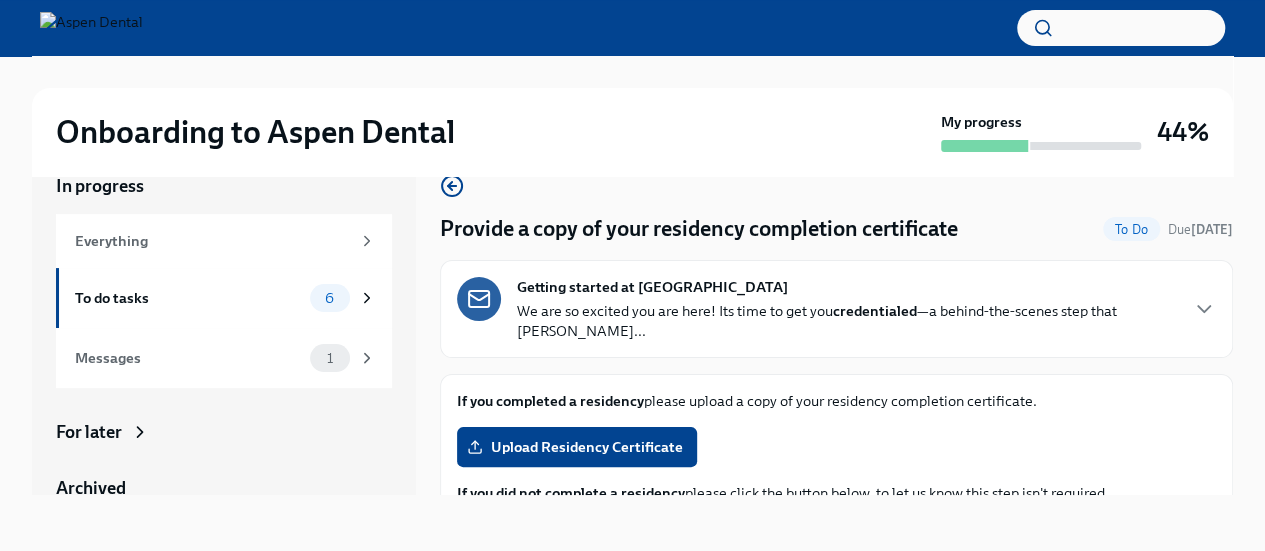 scroll, scrollTop: 80, scrollLeft: 0, axis: vertical 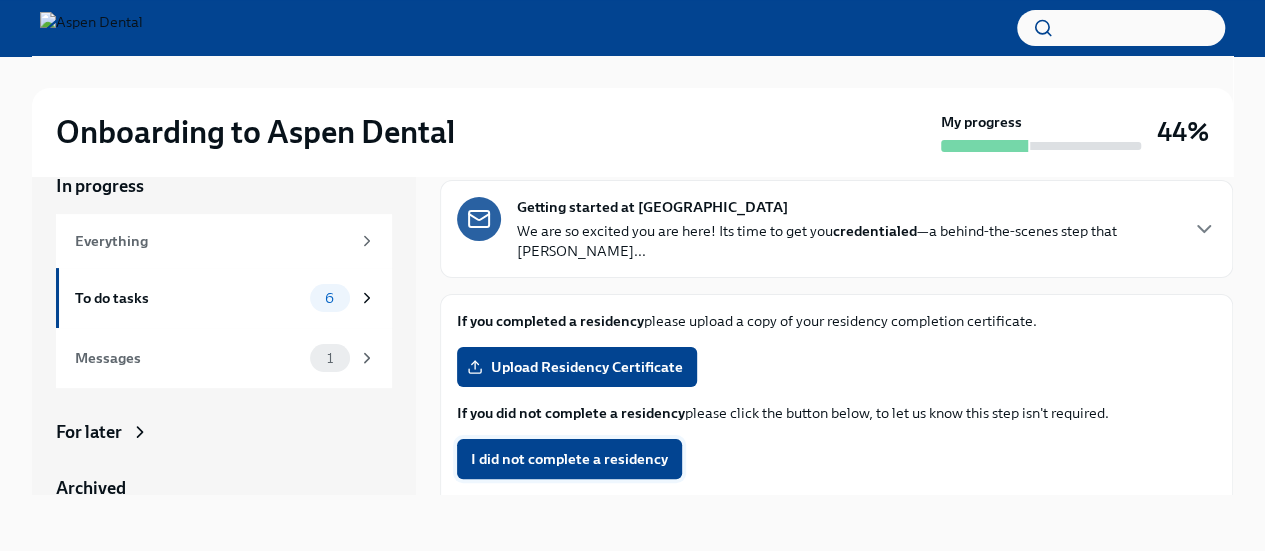 click on "I did not complete a residency" at bounding box center (569, 459) 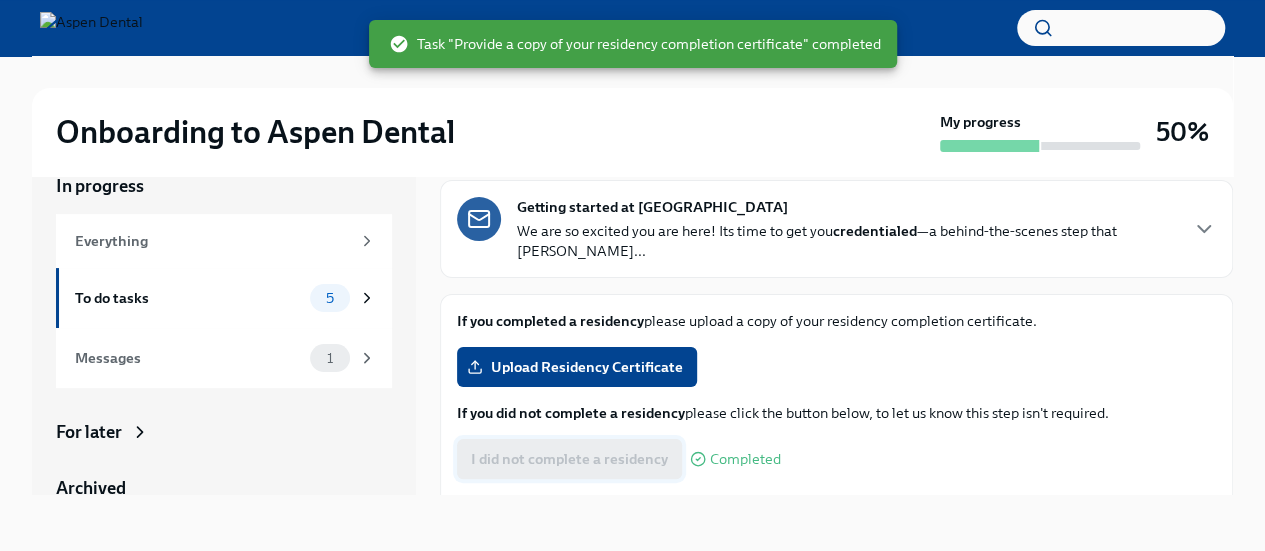 scroll, scrollTop: 179, scrollLeft: 0, axis: vertical 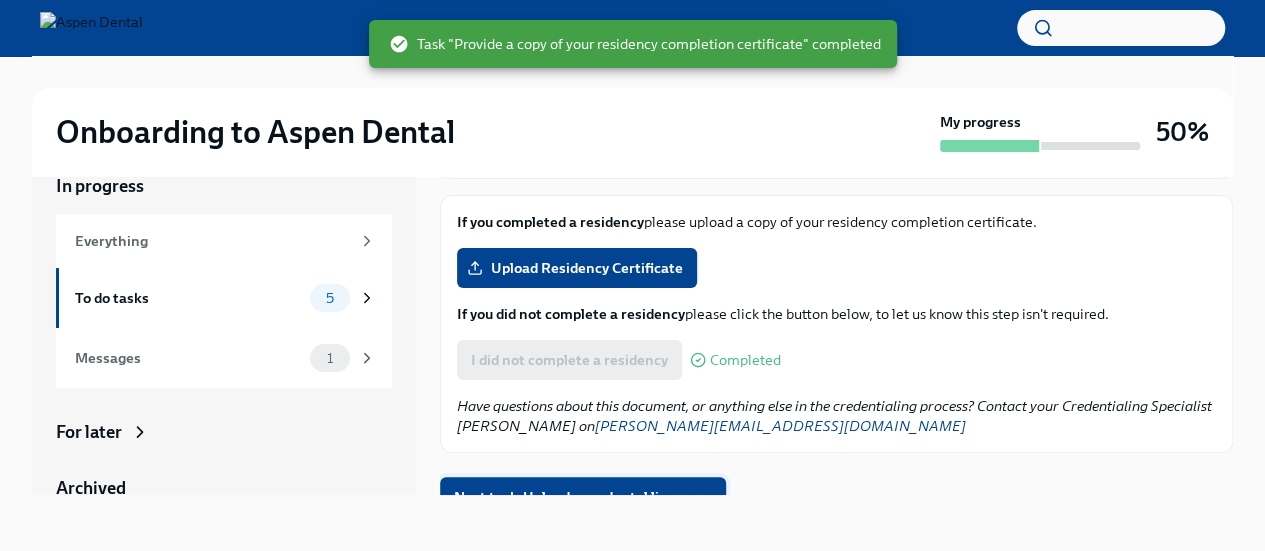 click on "Next task :  Upload your dental licensure" at bounding box center (583, 497) 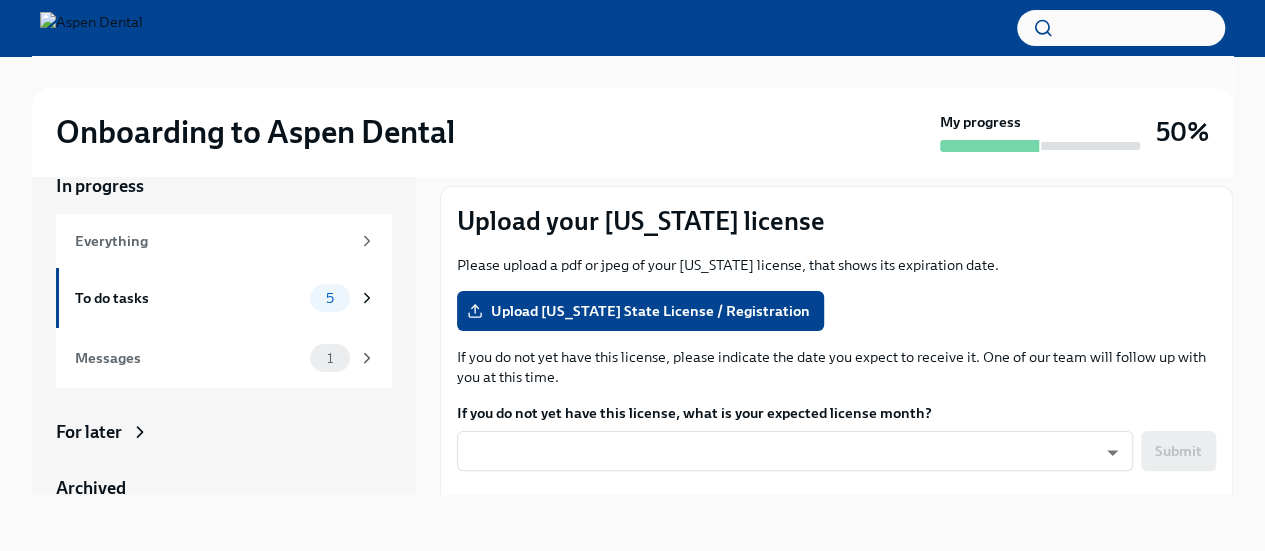 scroll, scrollTop: 190, scrollLeft: 0, axis: vertical 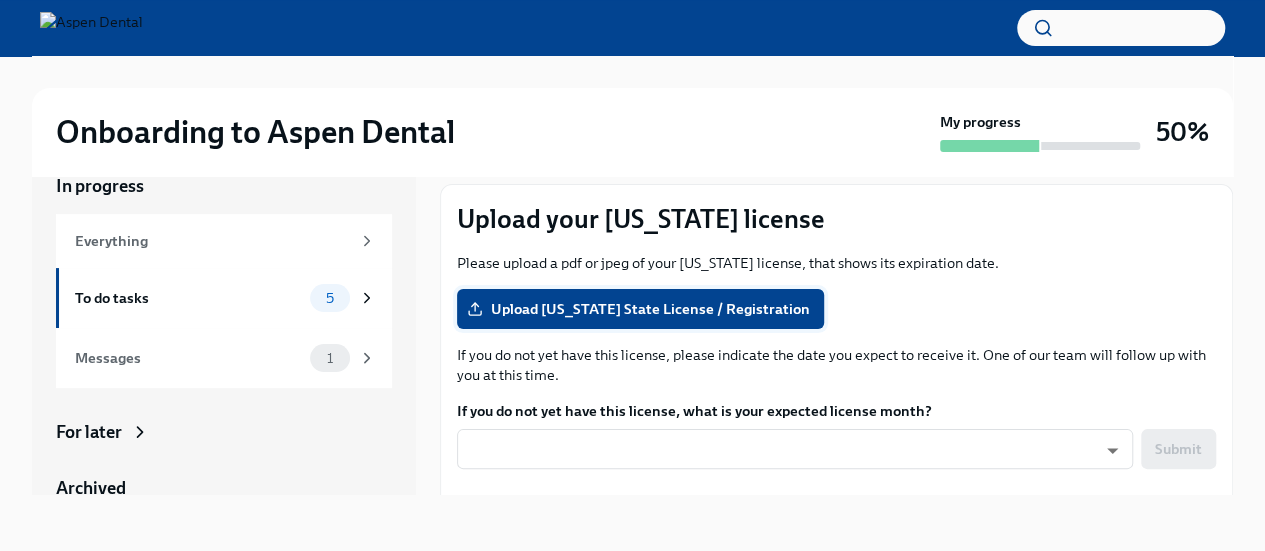 click on "Upload [US_STATE] State License / Registration" at bounding box center [640, 309] 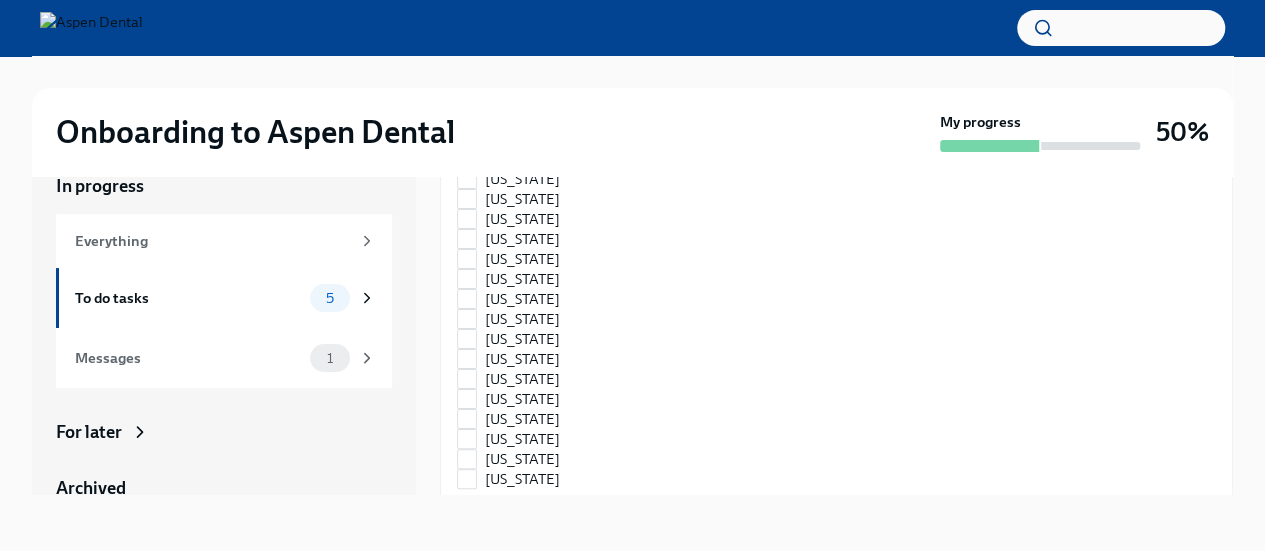 scroll, scrollTop: 2920, scrollLeft: 0, axis: vertical 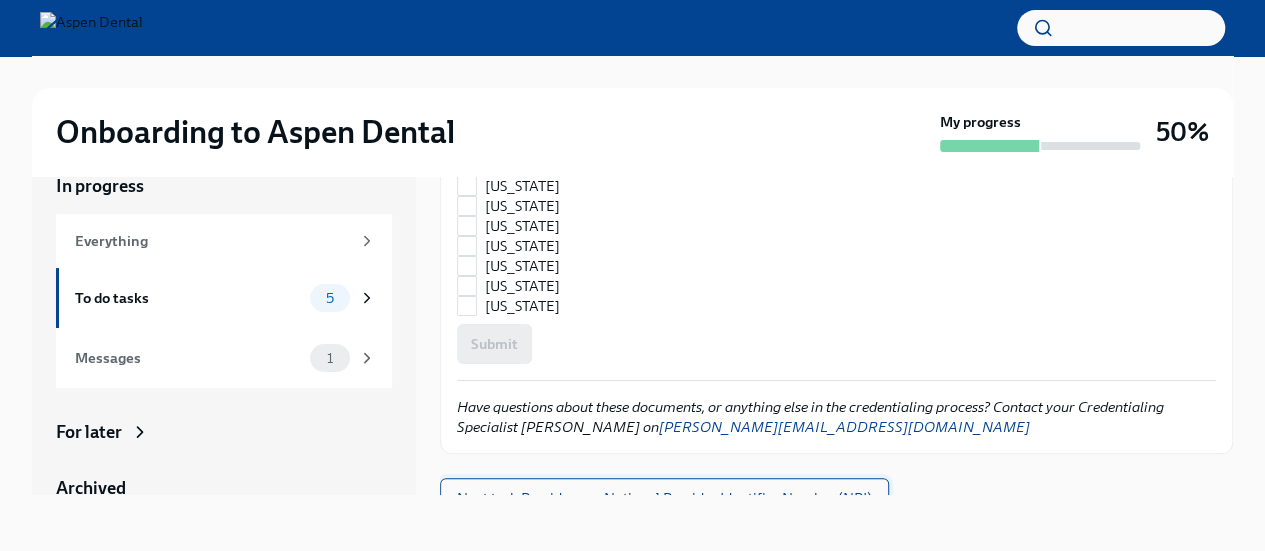 click on "Next task :  Provide your National Provider Identifier Number (NPI)" at bounding box center (664, 498) 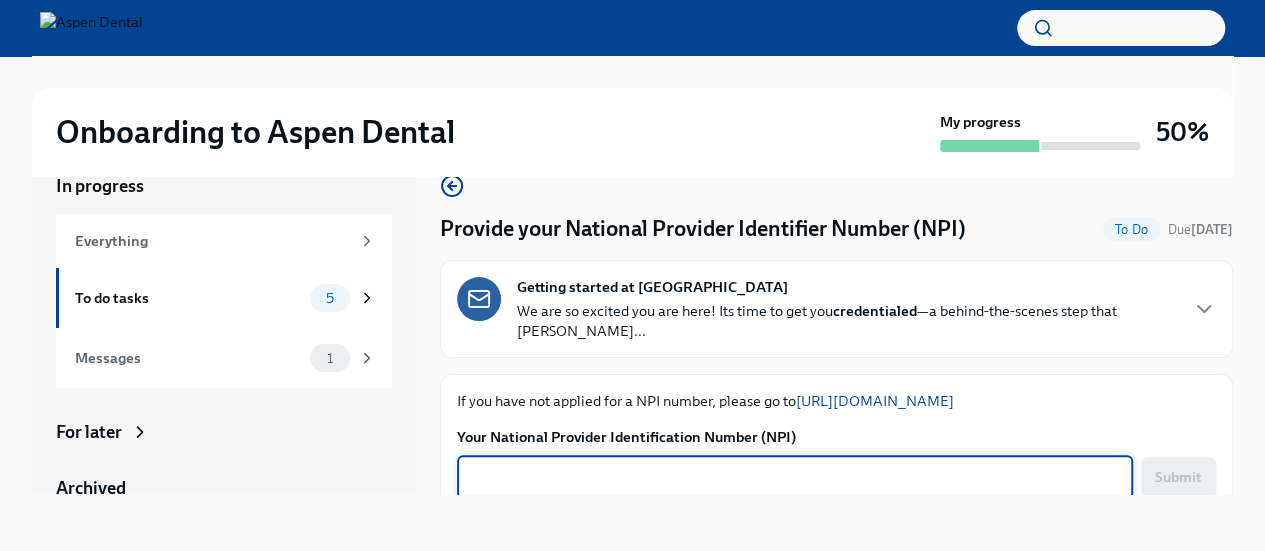 click on "Your National Provider Identification Number (NPI)" at bounding box center (795, 477) 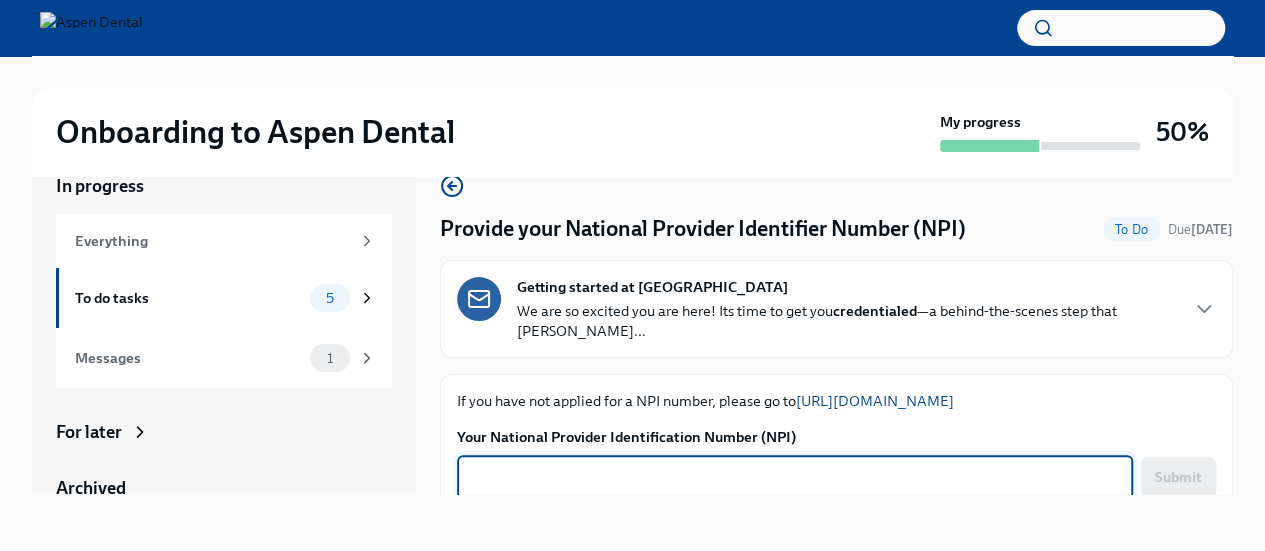 paste on "1184476525." 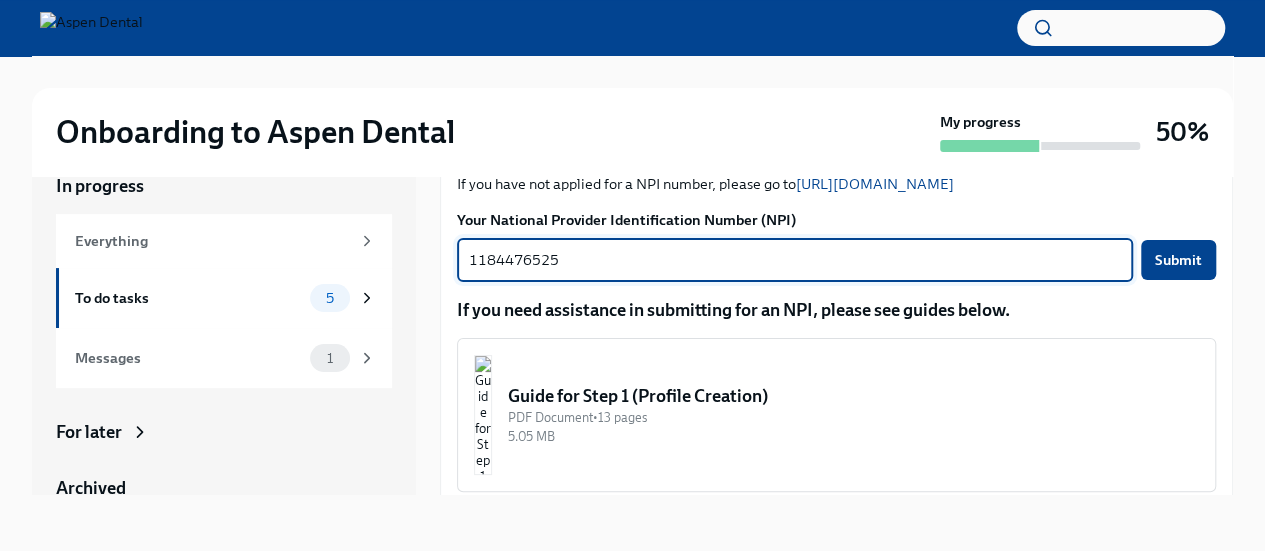 scroll, scrollTop: 203, scrollLeft: 0, axis: vertical 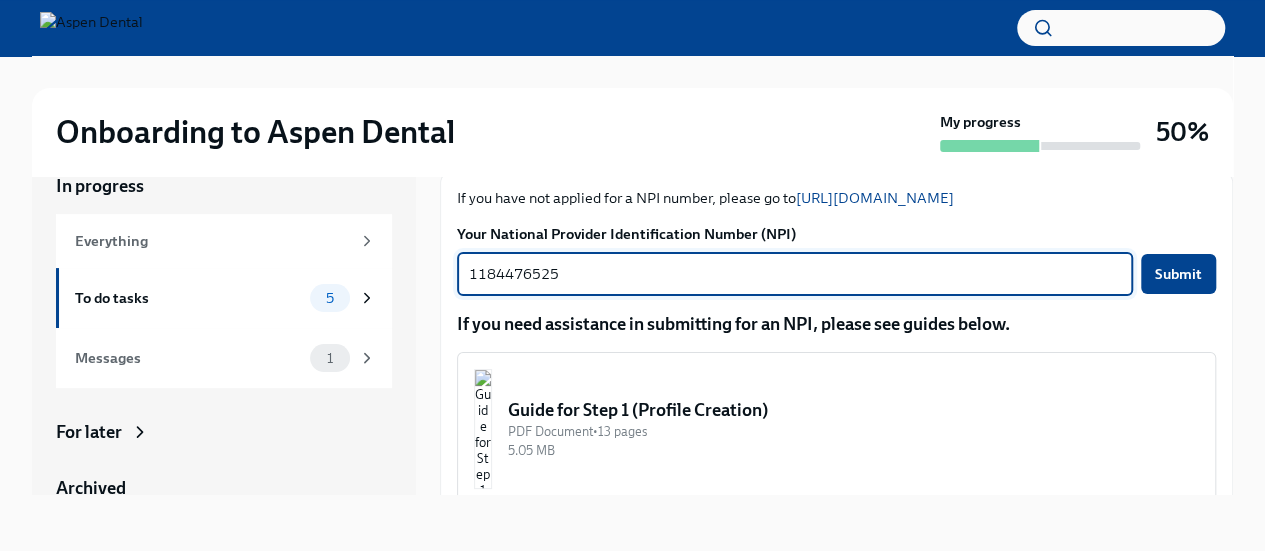 type on "1184476525" 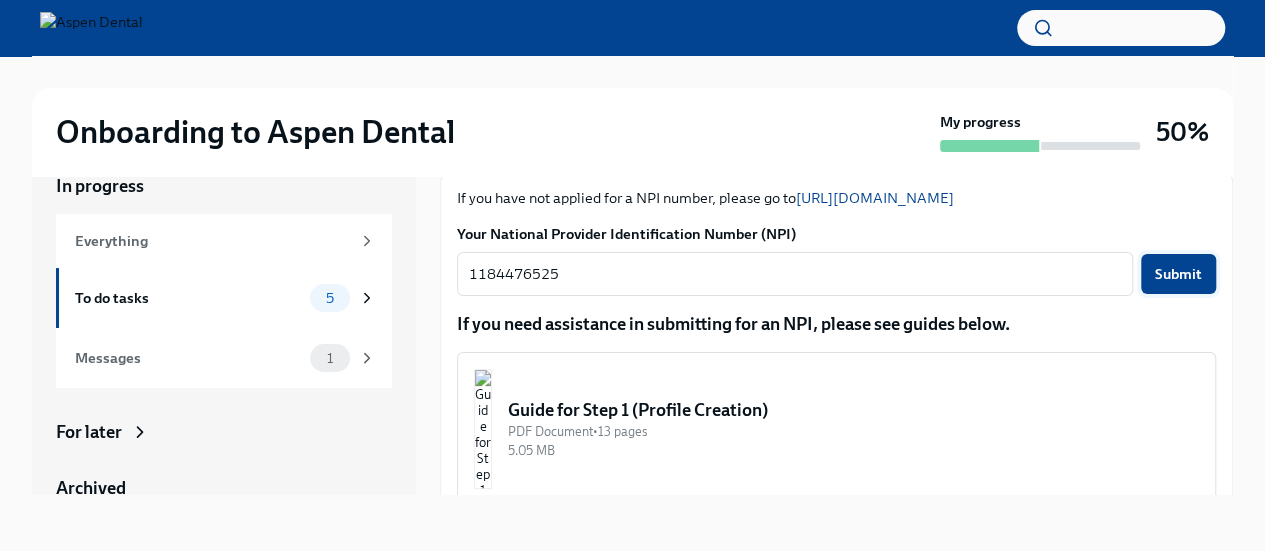 click on "Submit" at bounding box center (1178, 274) 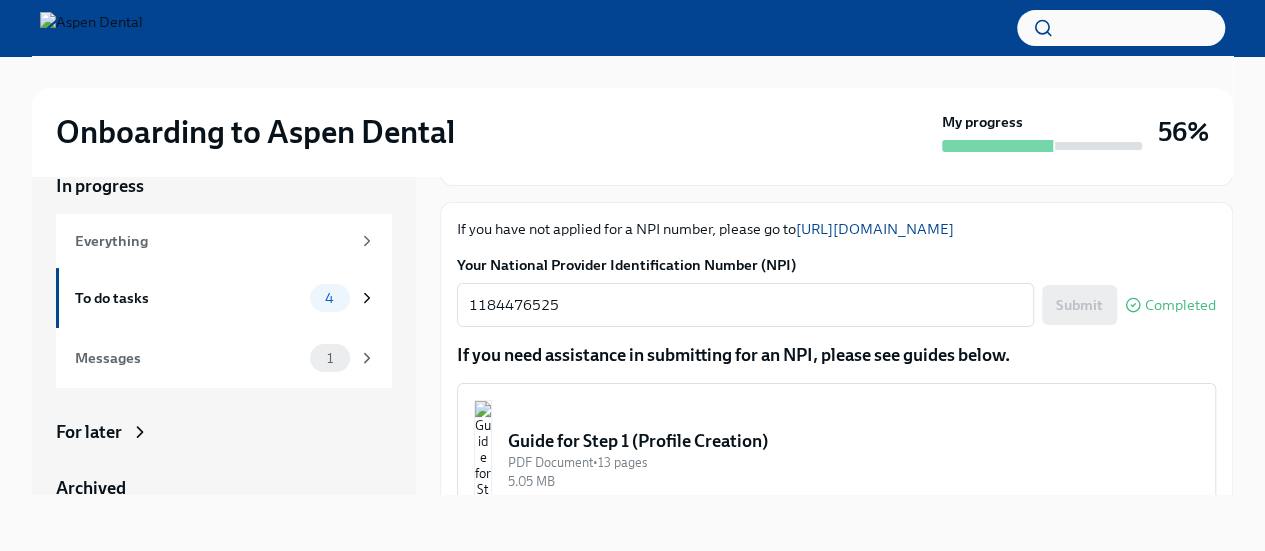 scroll, scrollTop: 171, scrollLeft: 0, axis: vertical 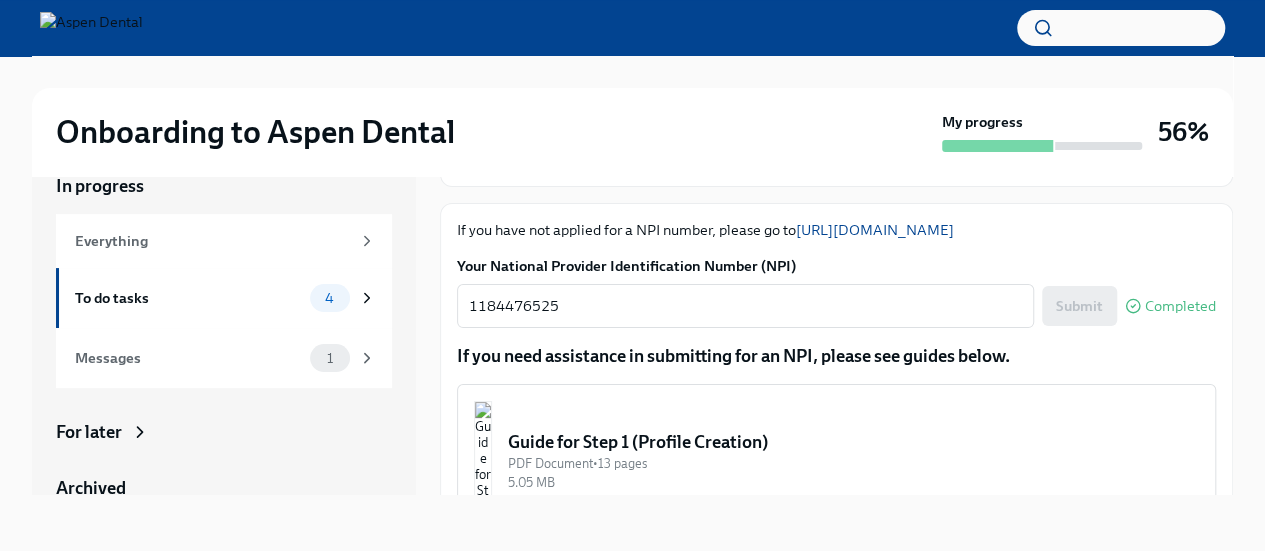 click on "[URL][DOMAIN_NAME]" at bounding box center [875, 230] 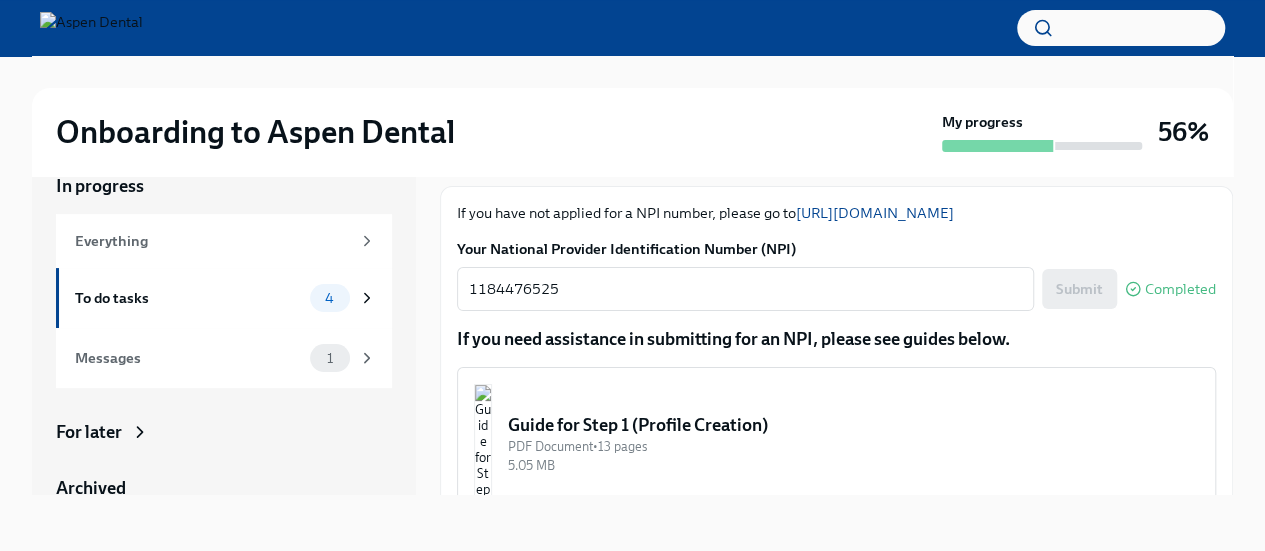scroll, scrollTop: 442, scrollLeft: 0, axis: vertical 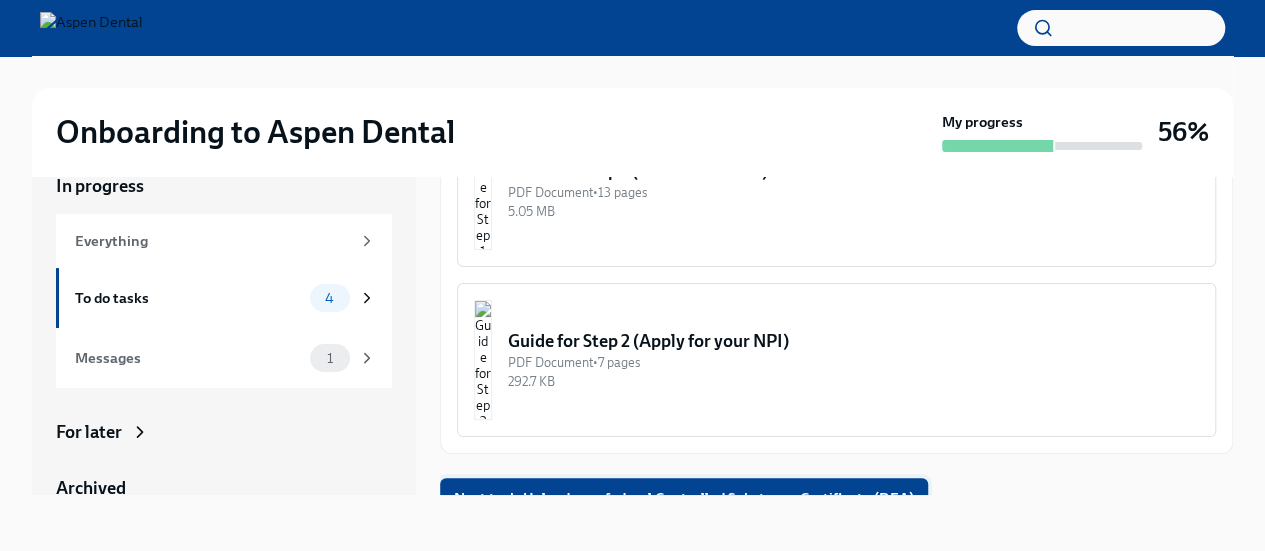 click on "Next task :  Upload your federal Controlled Substance Certificate (DEA)" at bounding box center [684, 498] 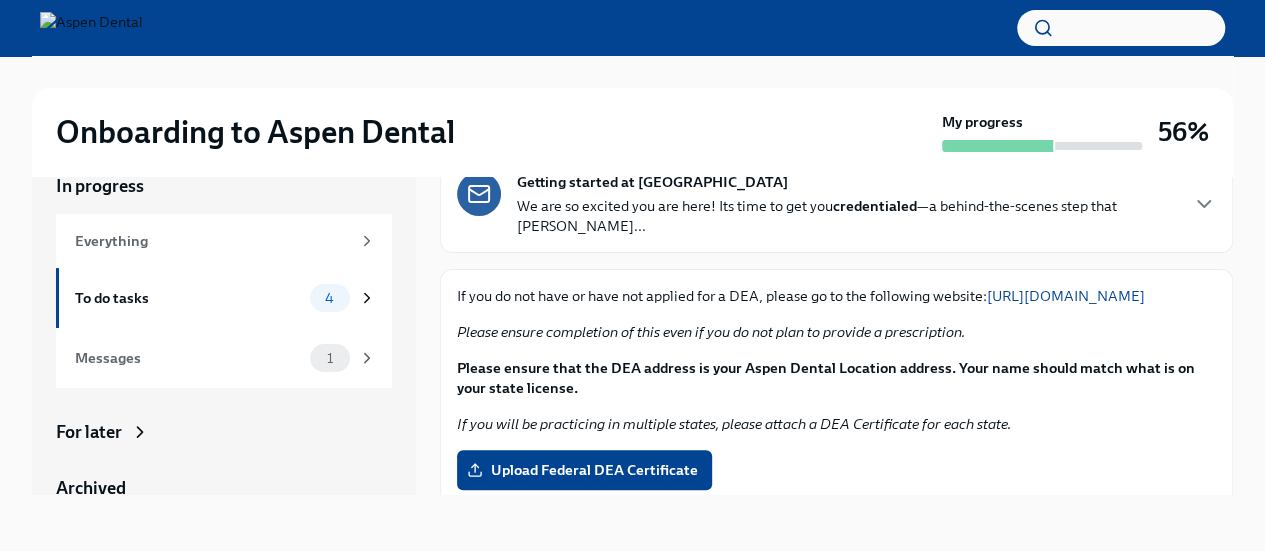 scroll, scrollTop: 106, scrollLeft: 0, axis: vertical 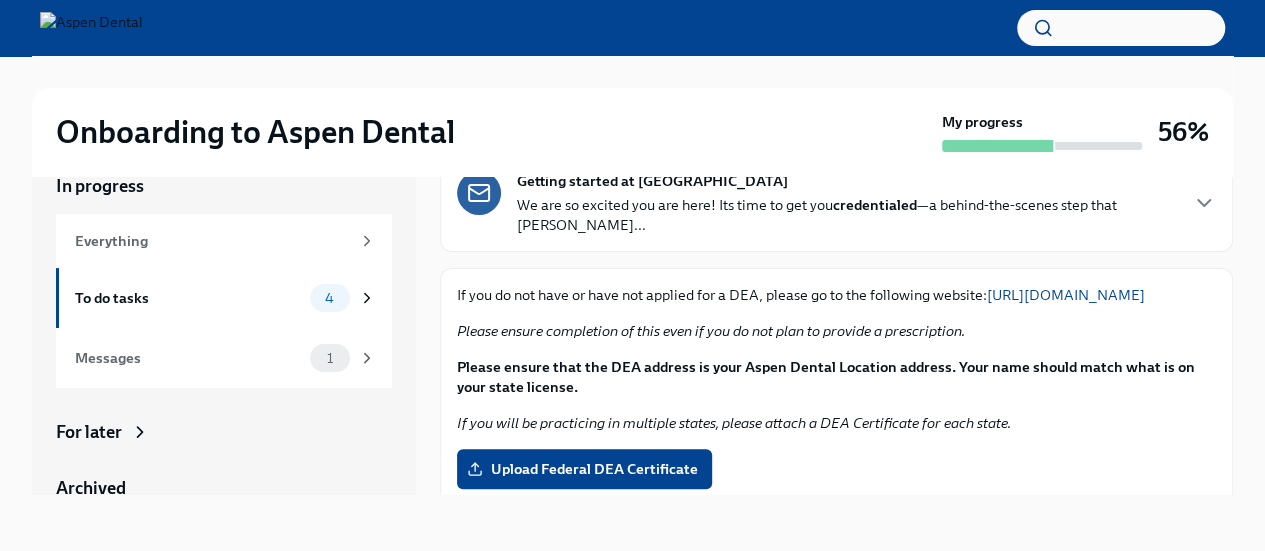 click on "[URL][DOMAIN_NAME]" at bounding box center [1066, 295] 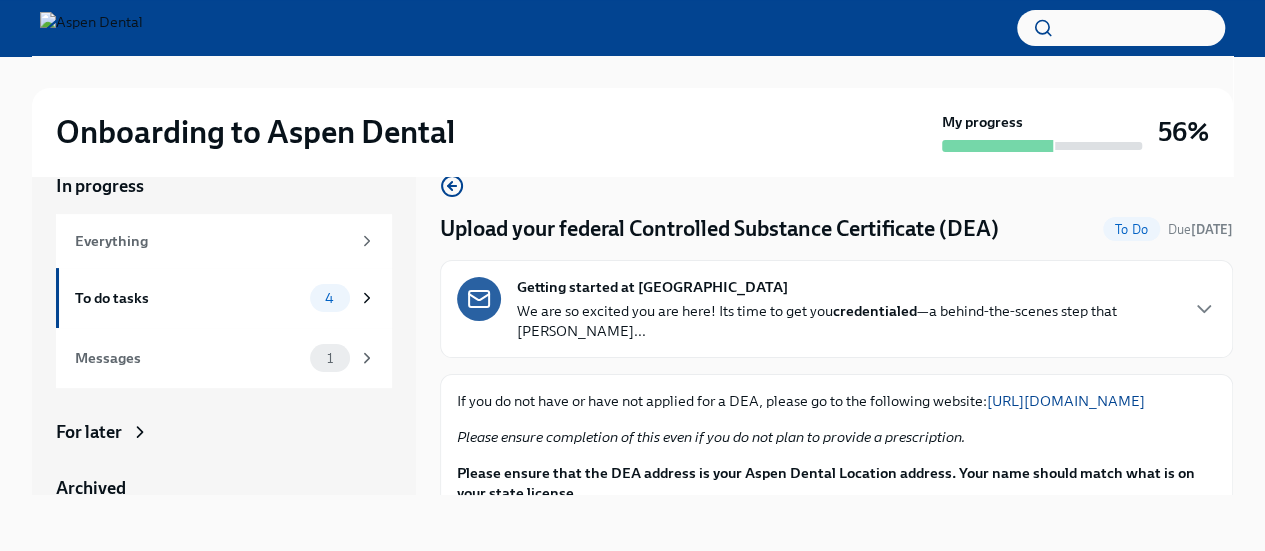 scroll, scrollTop: 44, scrollLeft: 0, axis: vertical 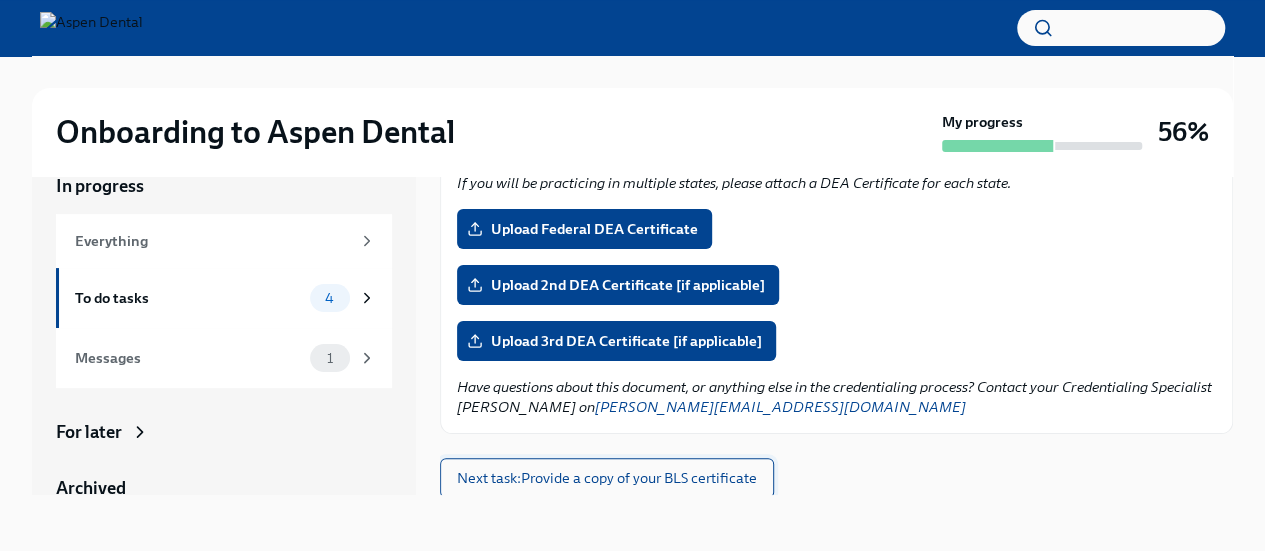 click on "Next task :  Provide a copy of your BLS certificate" at bounding box center (607, 478) 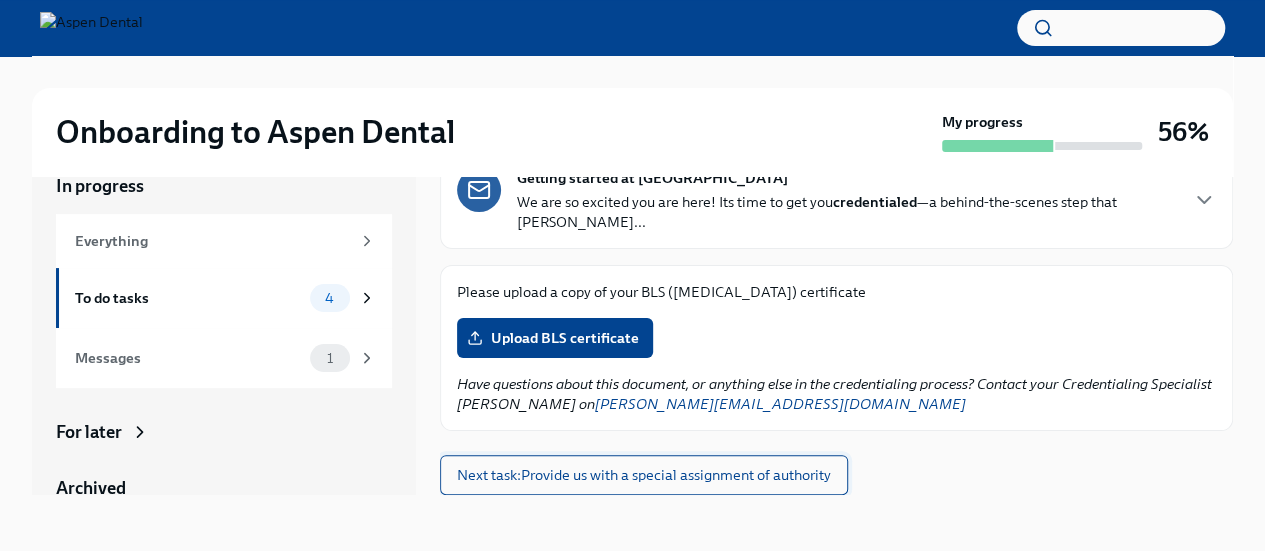 scroll, scrollTop: 0, scrollLeft: 0, axis: both 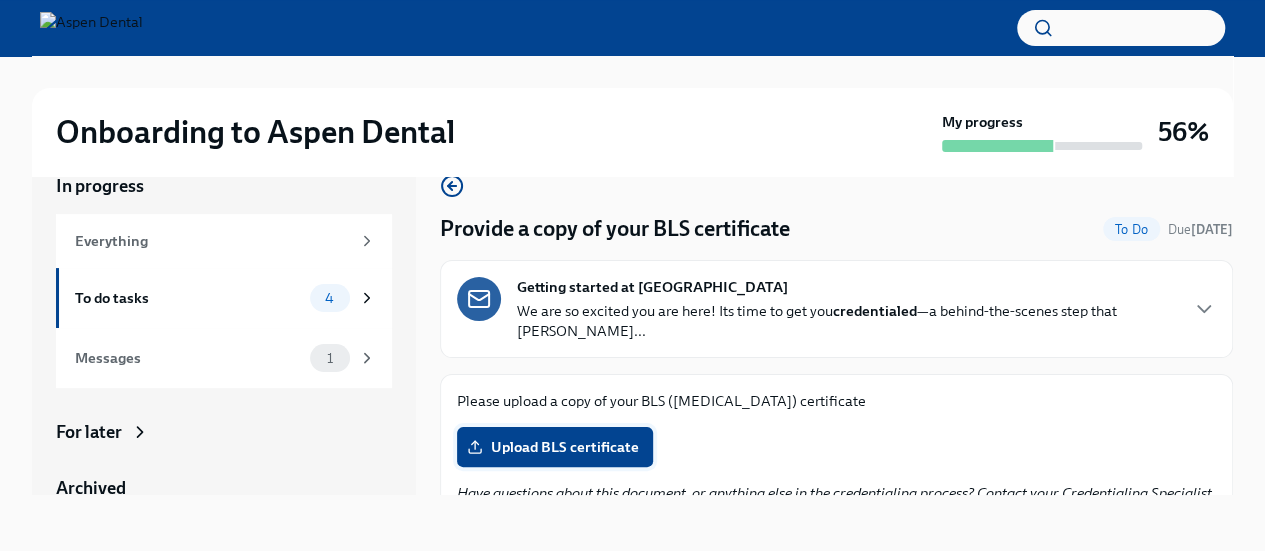 click on "Upload BLS certificate" at bounding box center (555, 447) 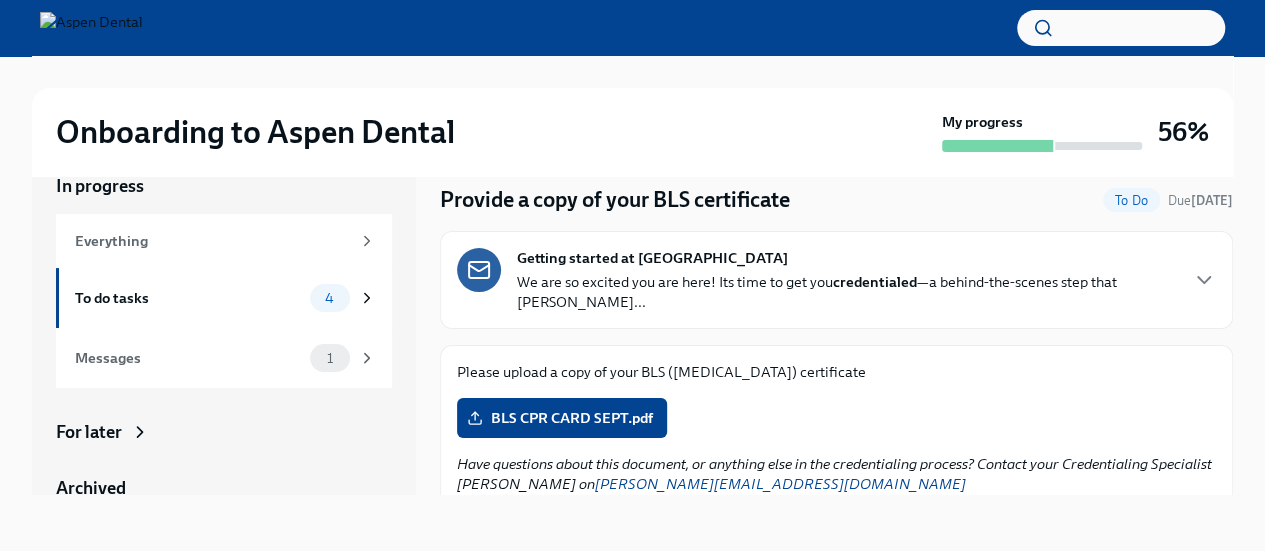 scroll, scrollTop: 86, scrollLeft: 0, axis: vertical 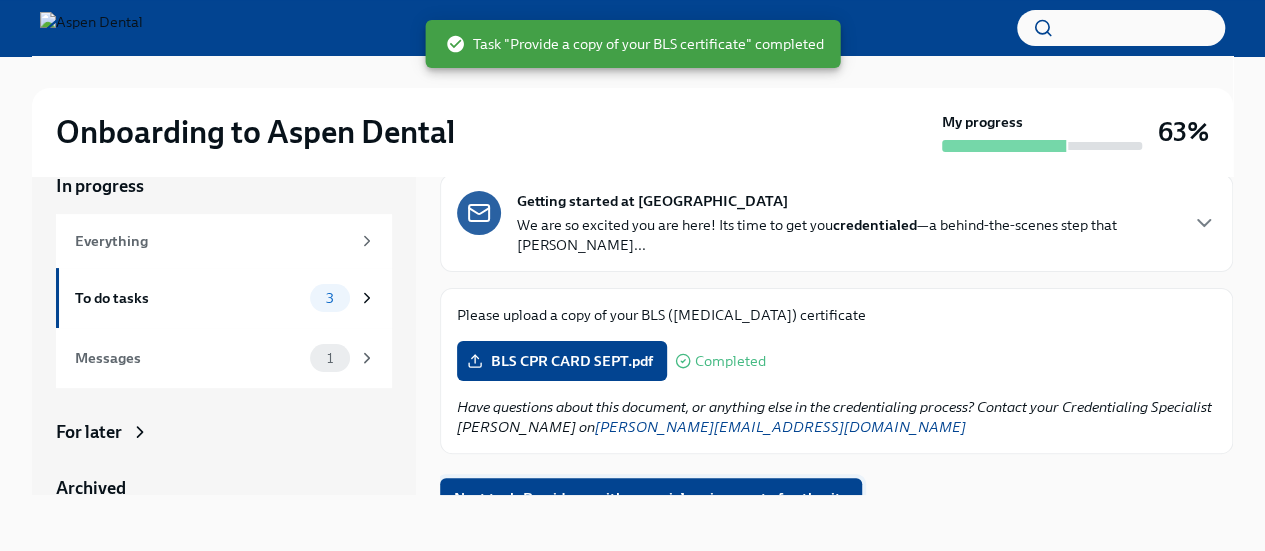 click on "Next task :  Provide us with a special assignment of authority" at bounding box center [651, 498] 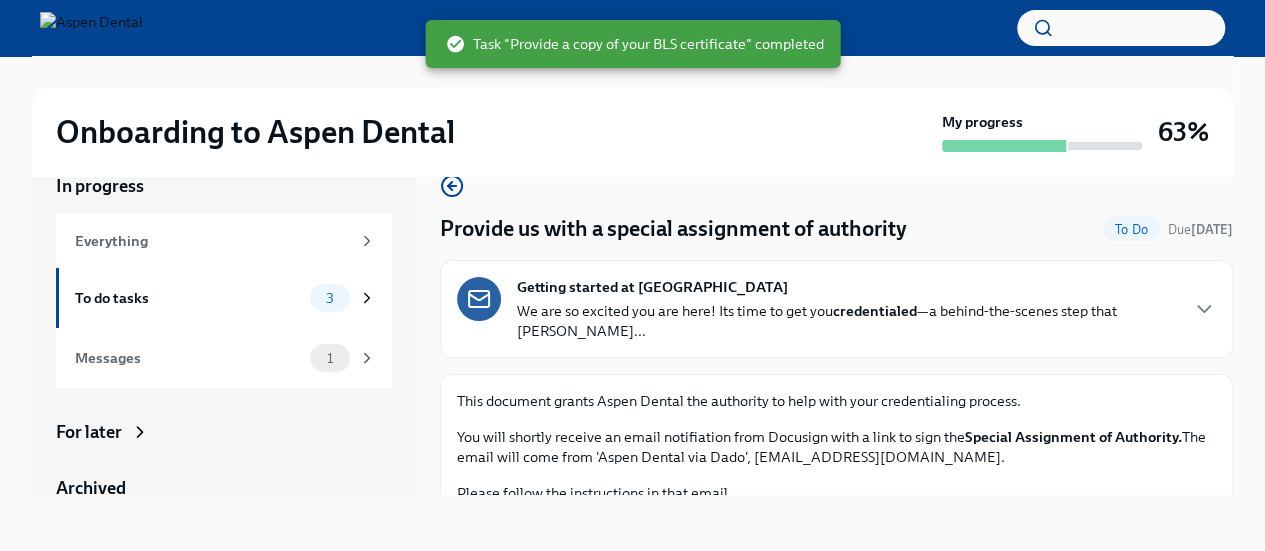 scroll, scrollTop: 118, scrollLeft: 0, axis: vertical 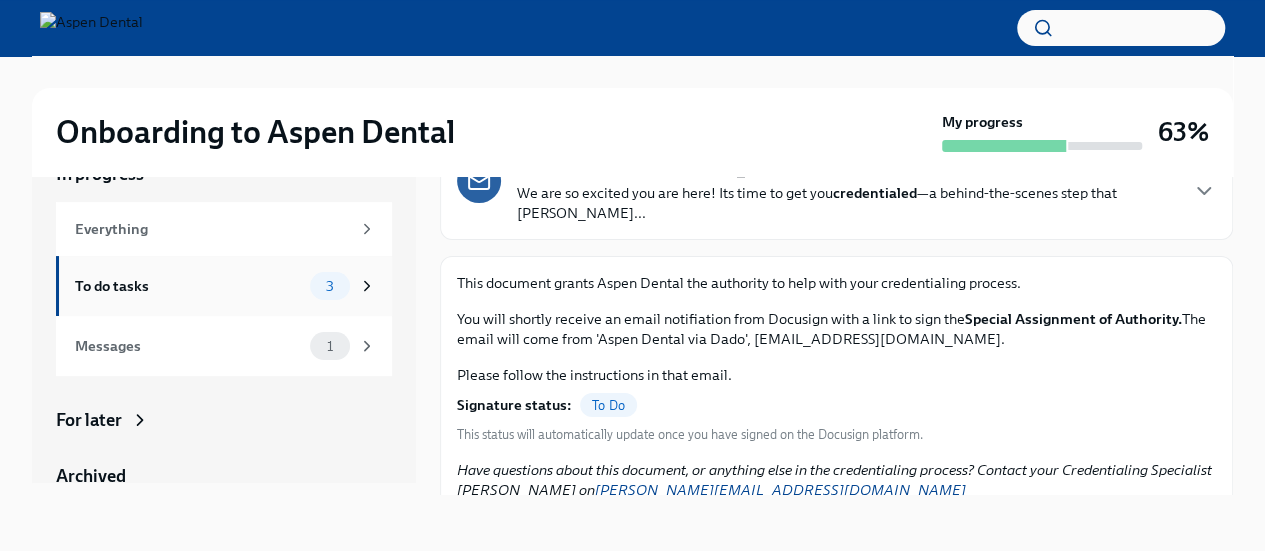 click on "To do tasks" at bounding box center (188, 286) 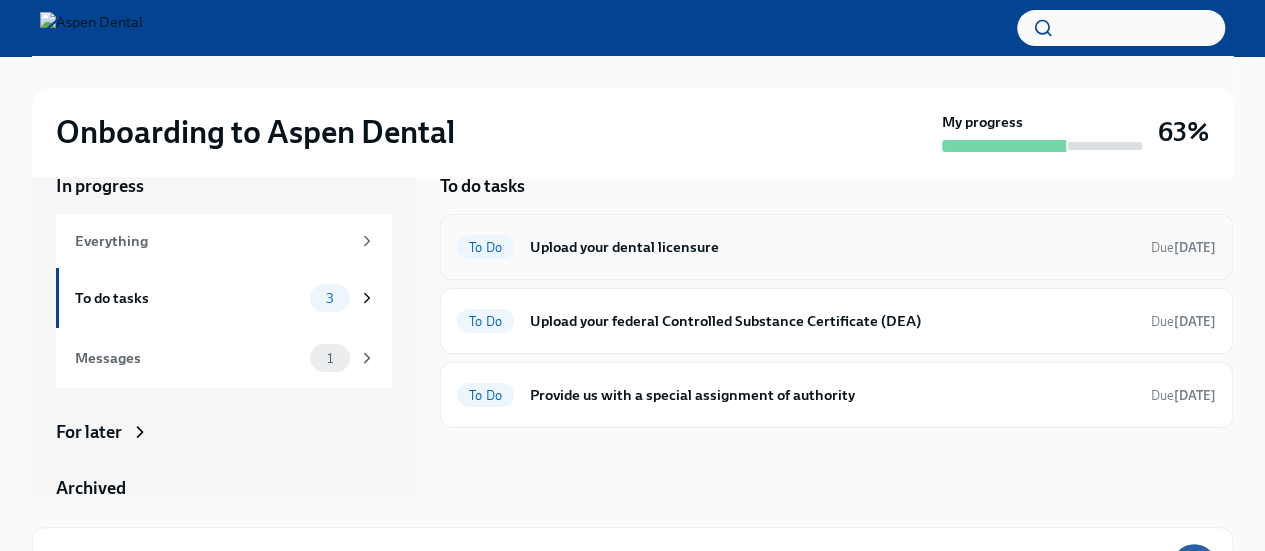 click on "Upload your dental licensure" at bounding box center [832, 247] 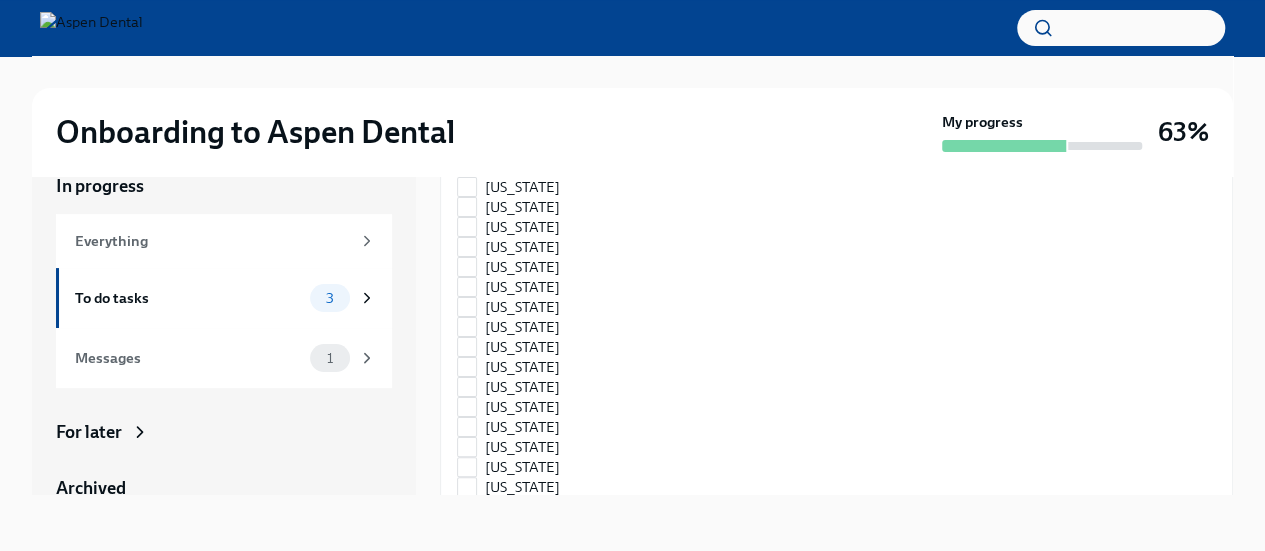 scroll, scrollTop: 2920, scrollLeft: 0, axis: vertical 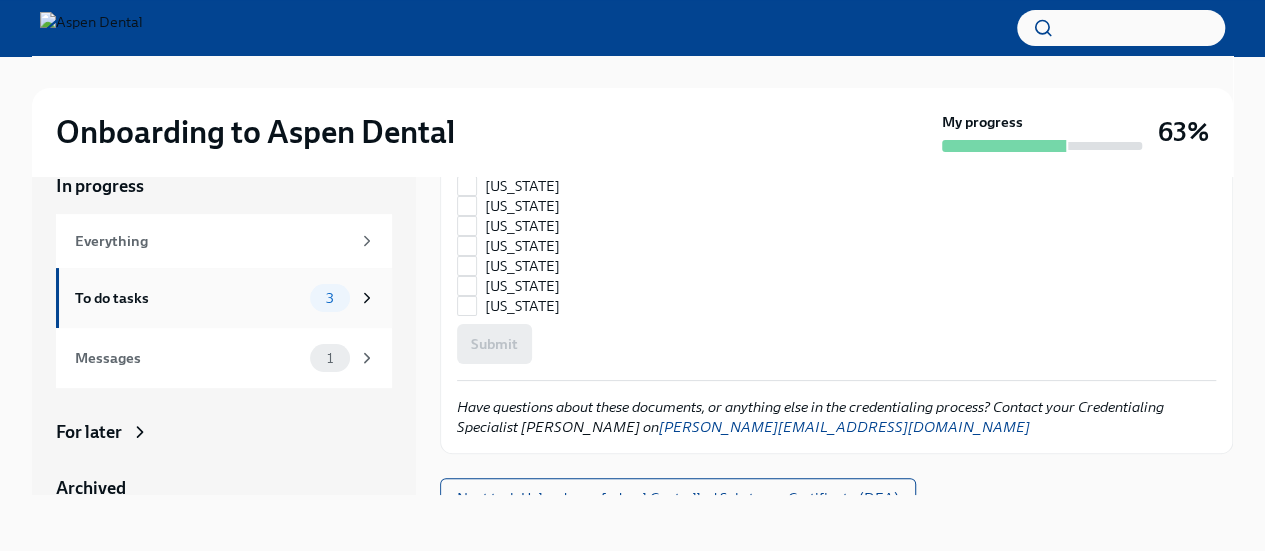 click on "To do tasks" at bounding box center (188, 298) 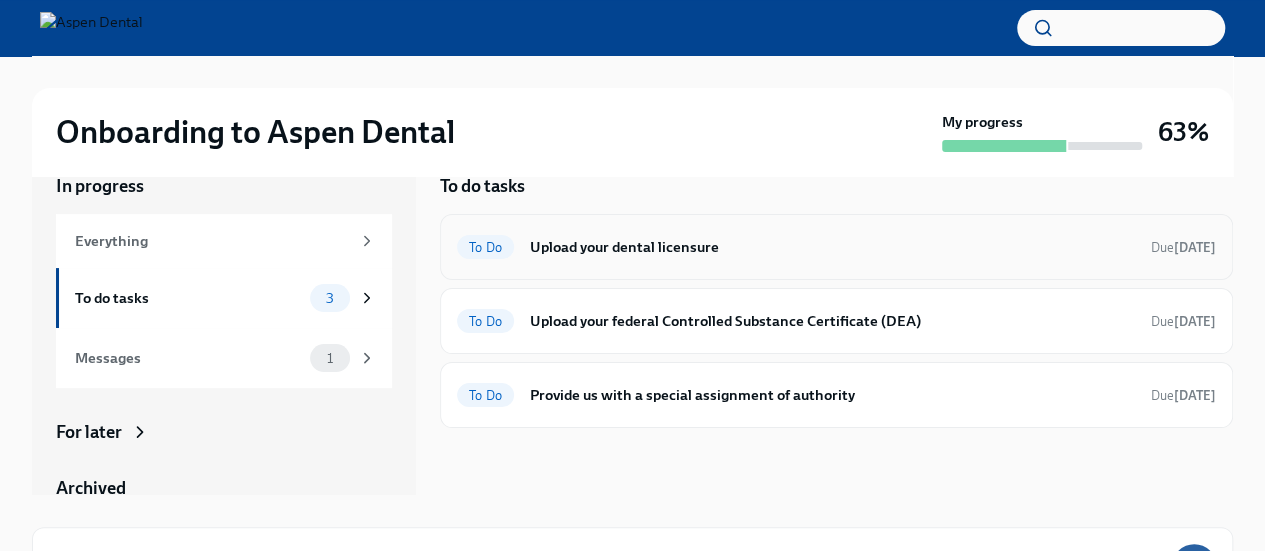click on "Upload your dental licensure" at bounding box center [832, 247] 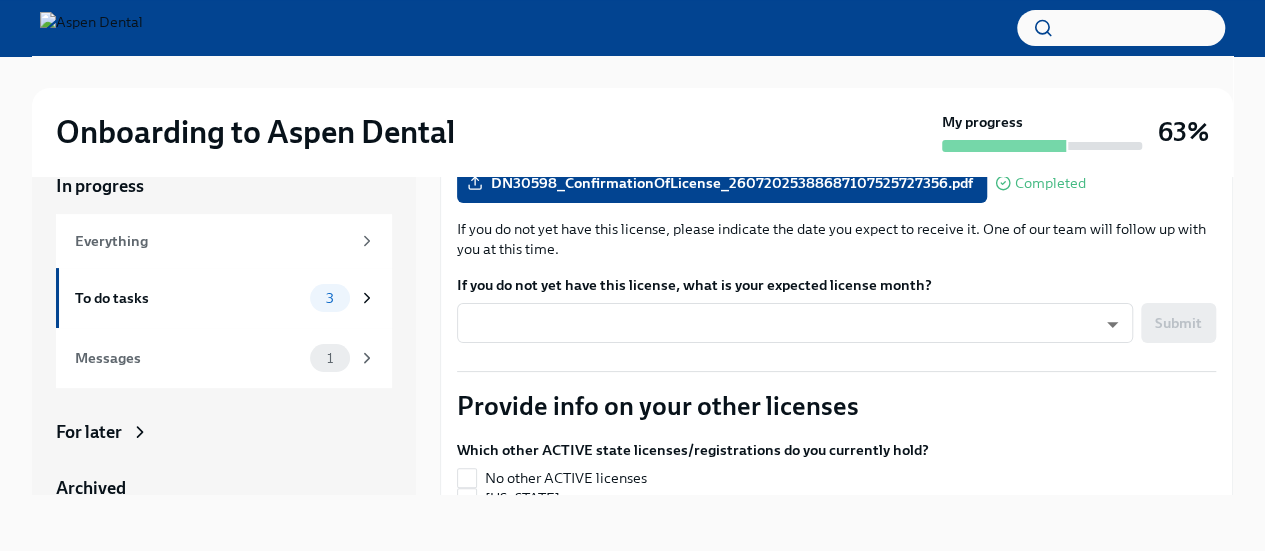 scroll, scrollTop: 315, scrollLeft: 0, axis: vertical 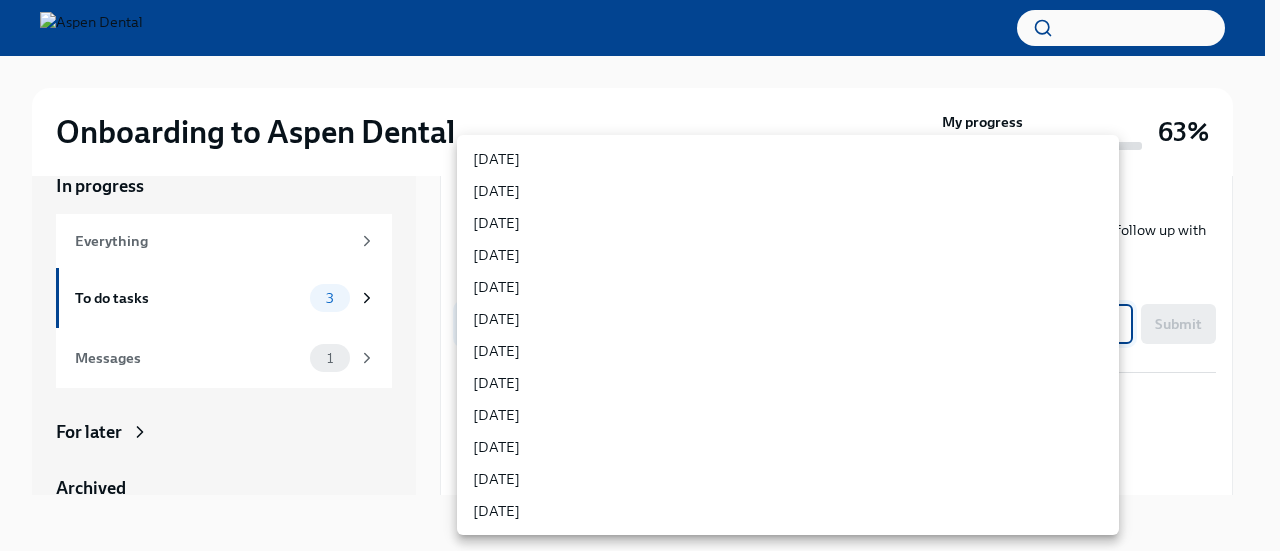 click on "Onboarding to Aspen Dental My progress 63% In progress Everything To do tasks 3 Messages 1 For later Archived Completed tasks 10 Messages 0 Upload your dental licensure To Do Due  [DATE] Getting started at Aspen Dental We are so excited you are here! Its time to get you  credentialed —a behind-the-scenes step that confi... Upload your [US_STATE] license Please upload a pdf or jpeg of your [US_STATE] license, that shows its expiration date. DN30598_ConfirmationOfLicense_26072025388687107525727356.pdf Completed If you do not yet have this license, please indicate the date you expect to receive it. One of our team will follow up with you at this time. If you do not yet have this license, what is your expected license month? ​ ​ Submit Provide info on your other licenses Which other ACTIVE state licenses/registrations do you currently hold? No other ACTIVE licenses [US_STATE] [US_STATE] [US_STATE] [US_STATE] [US_STATE] [US_STATE] [US_STATE] [US_STATE] [US_STATE] [US_STATE] [US_STATE] [US_STATE] [US_STATE] [US_STATE] not" at bounding box center [640, 258] 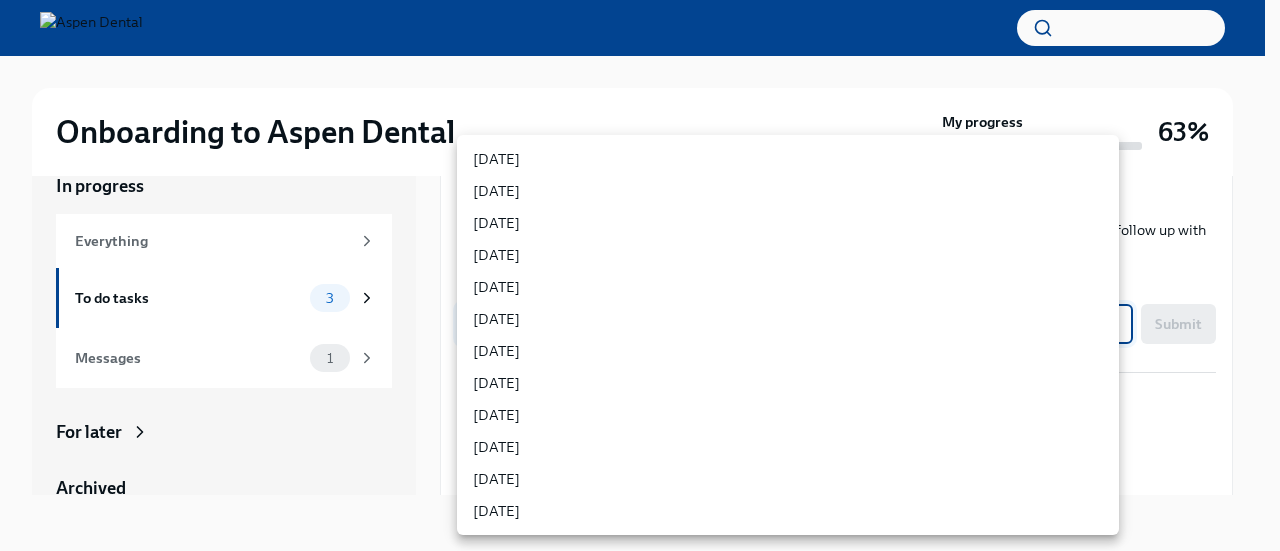 click at bounding box center [640, 275] 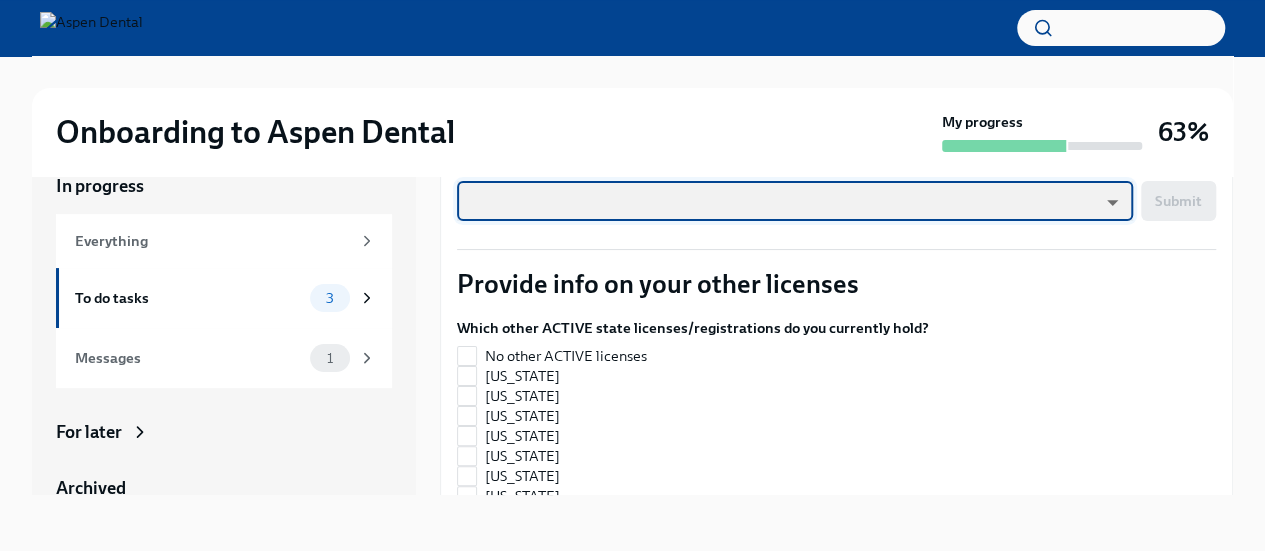 scroll, scrollTop: 273, scrollLeft: 0, axis: vertical 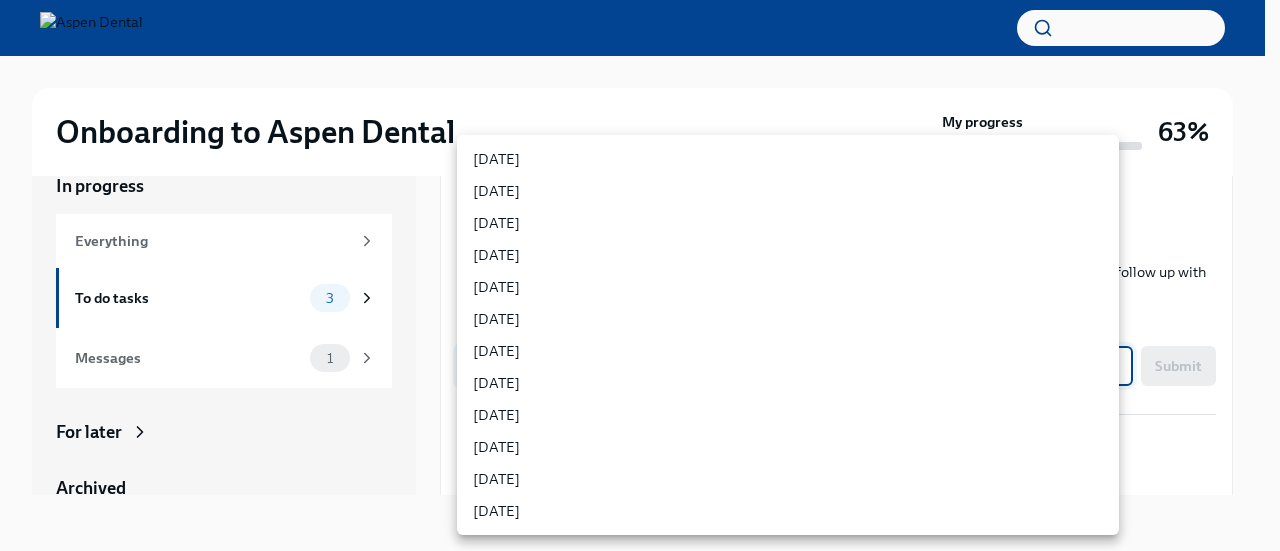 click on "Onboarding to Aspen Dental My progress 63% In progress Everything To do tasks 3 Messages 1 For later Archived Completed tasks 10 Messages 0 Upload your dental licensure To Do Due  [DATE] Getting started at Aspen Dental We are so excited you are here! Its time to get you  credentialed —a behind-the-scenes step that confi... Upload your [US_STATE] license Please upload a pdf or jpeg of your [US_STATE] license, that shows its expiration date. DN30598_ConfirmationOfLicense_26072025388687107525727356.pdf Completed If you do not yet have this license, please indicate the date you expect to receive it. One of our team will follow up with you at this time. If you do not yet have this license, what is your expected license month? ​ ​ Submit Provide info on your other licenses Which other ACTIVE state licenses/registrations do you currently hold? No other ACTIVE licenses [US_STATE] [US_STATE] [US_STATE] [US_STATE] [US_STATE] [US_STATE] [US_STATE] [US_STATE] [US_STATE] [US_STATE] [US_STATE] [US_STATE] [US_STATE] [US_STATE] not" at bounding box center (640, 258) 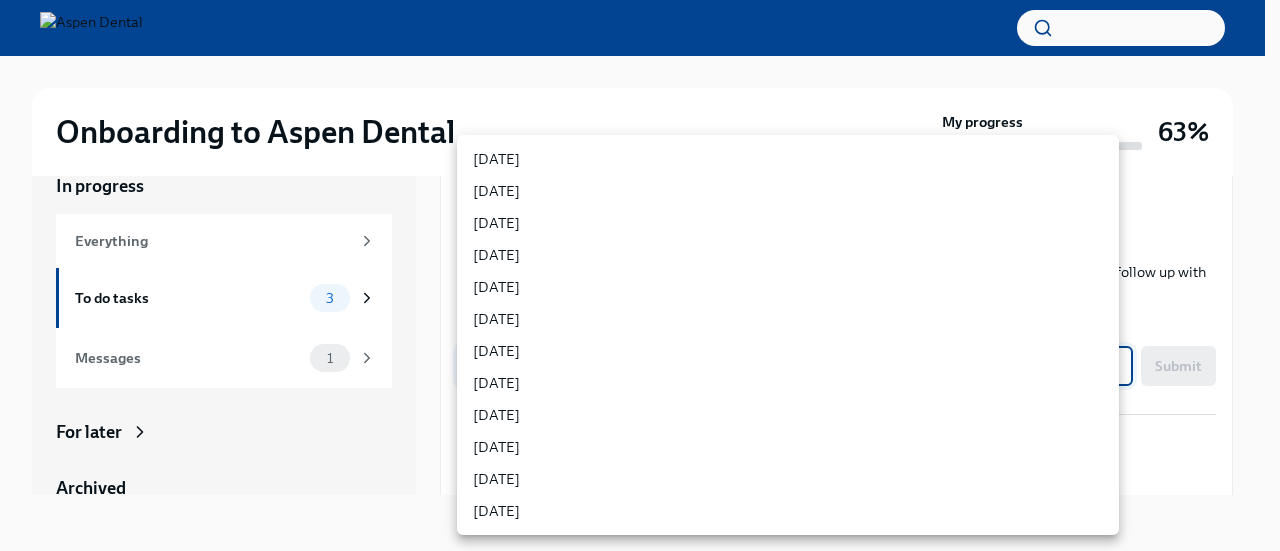 click at bounding box center [640, 275] 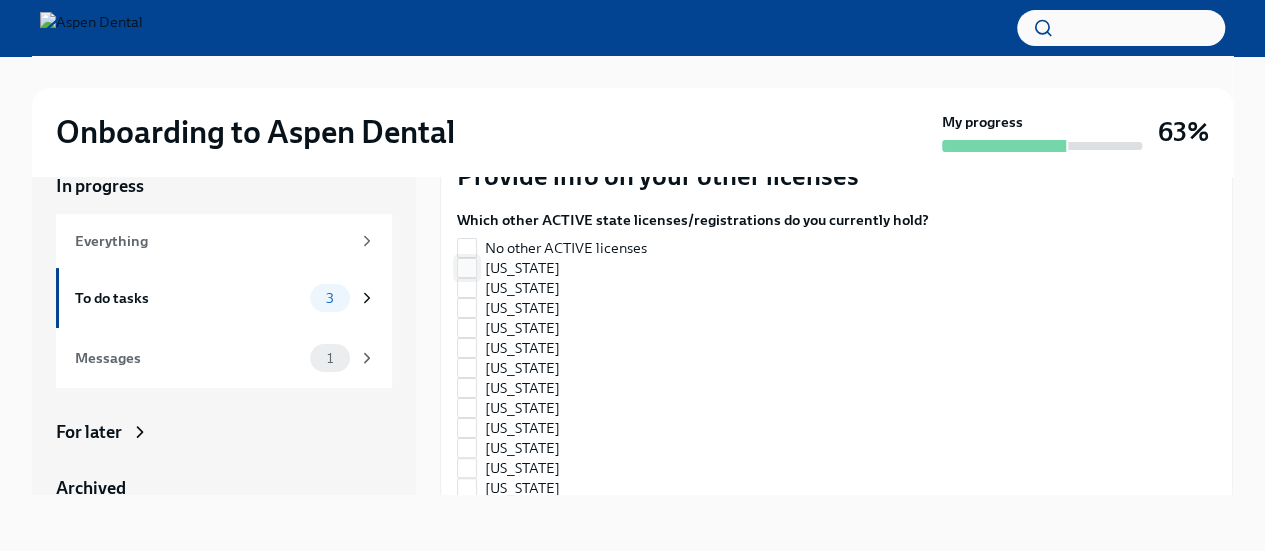 scroll, scrollTop: 547, scrollLeft: 0, axis: vertical 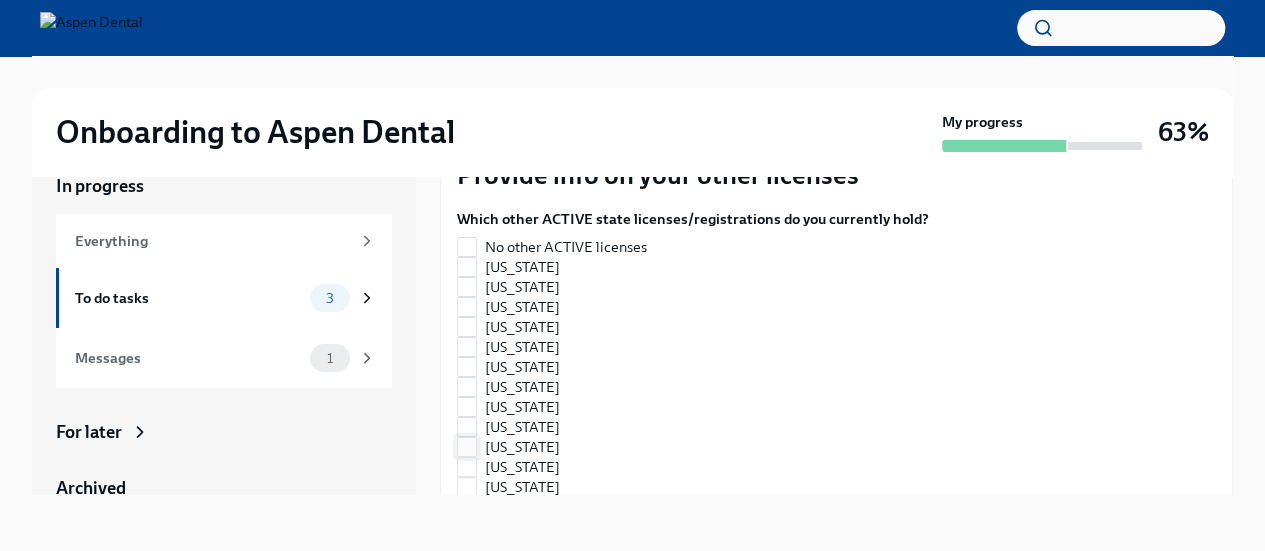 click on "[US_STATE]" at bounding box center [467, 447] 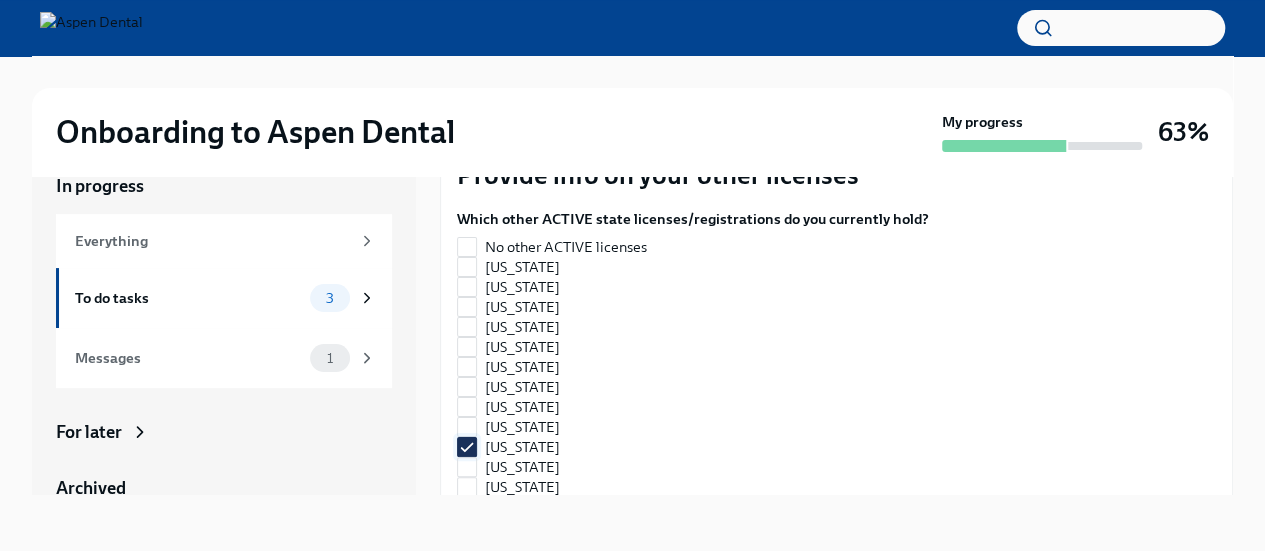 click on "[US_STATE]" at bounding box center [467, 447] 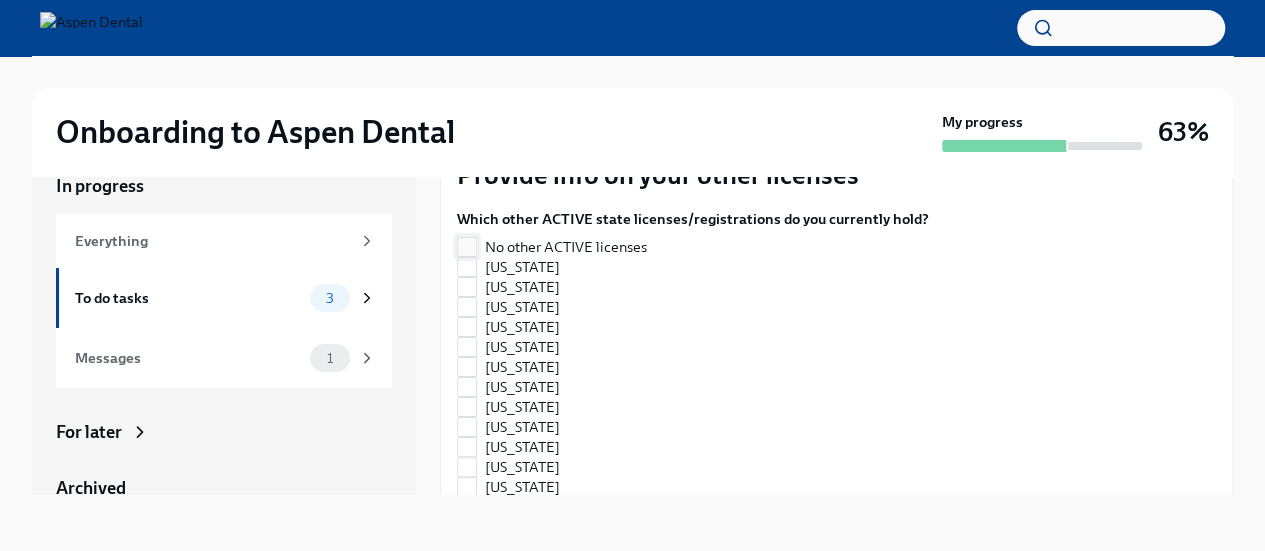 click on "No other ACTIVE licenses" at bounding box center [467, 247] 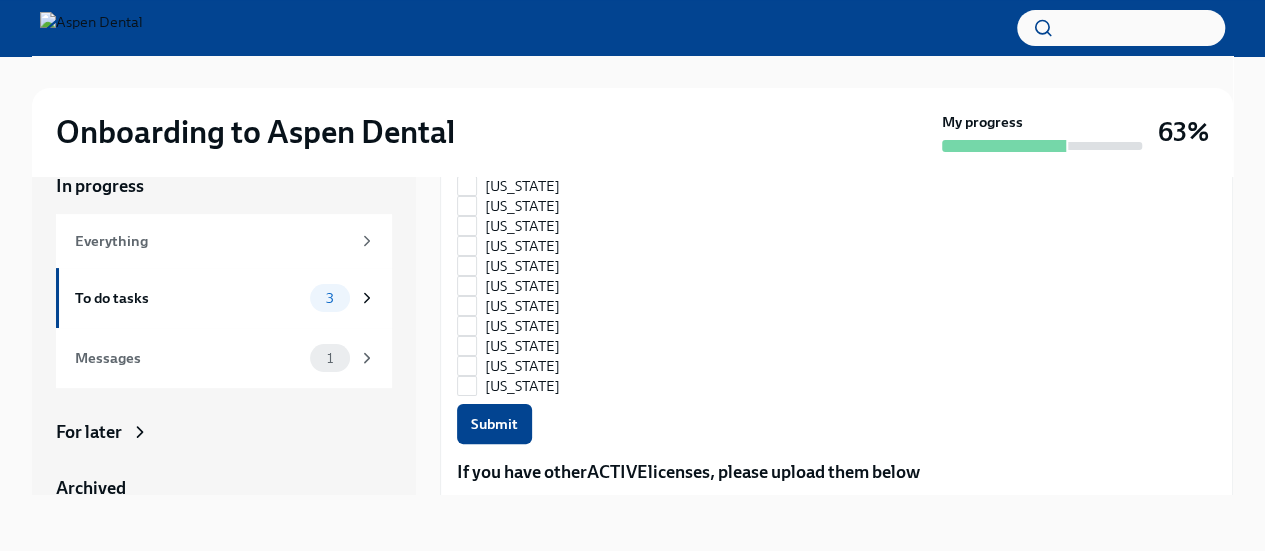 scroll, scrollTop: 1484, scrollLeft: 0, axis: vertical 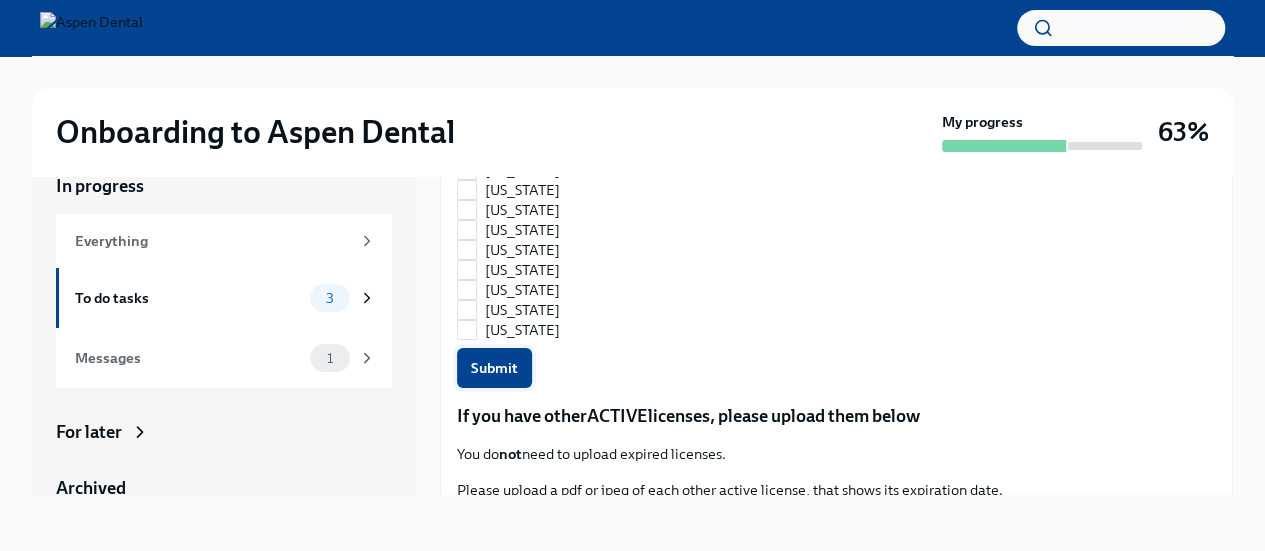 click on "Submit" at bounding box center (494, 368) 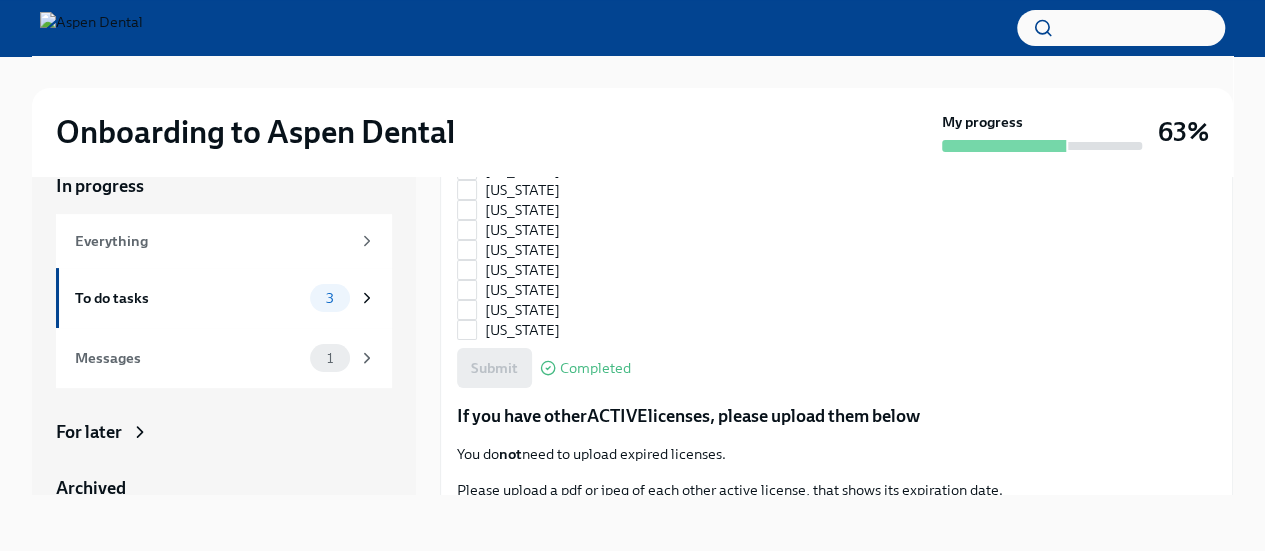 checkbox on "true" 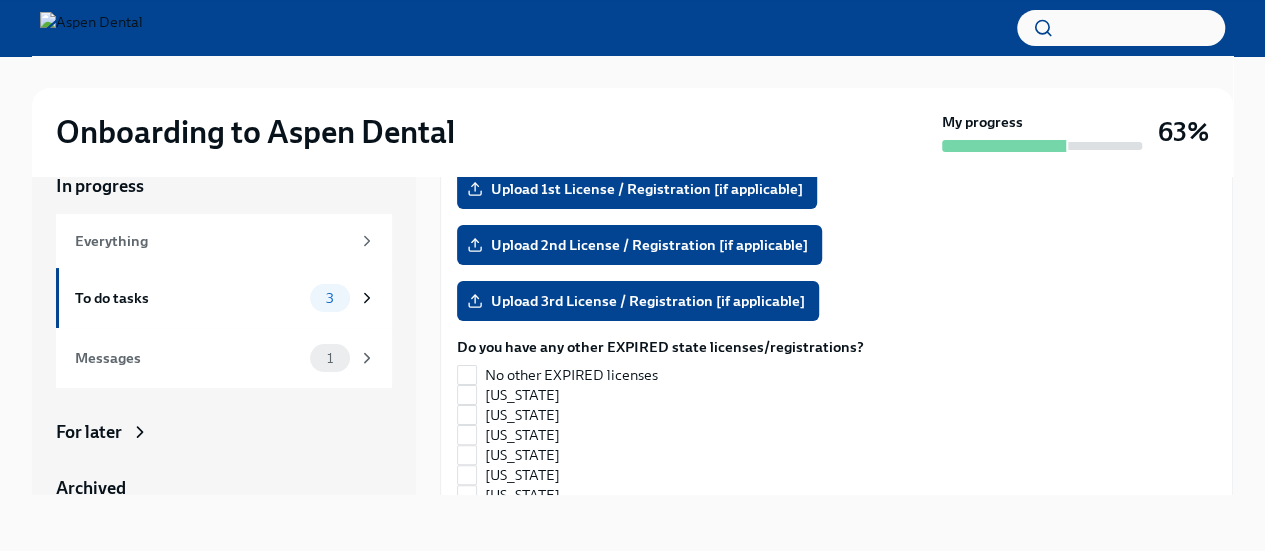 scroll, scrollTop: 1822, scrollLeft: 0, axis: vertical 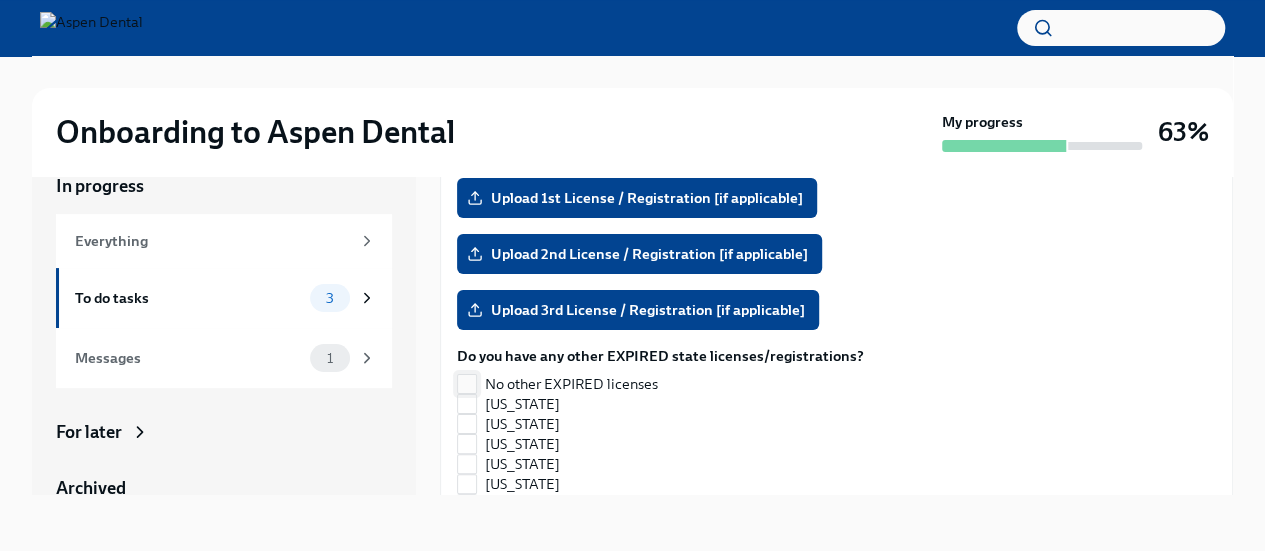click on "No other EXPIRED licenses" at bounding box center (467, 384) 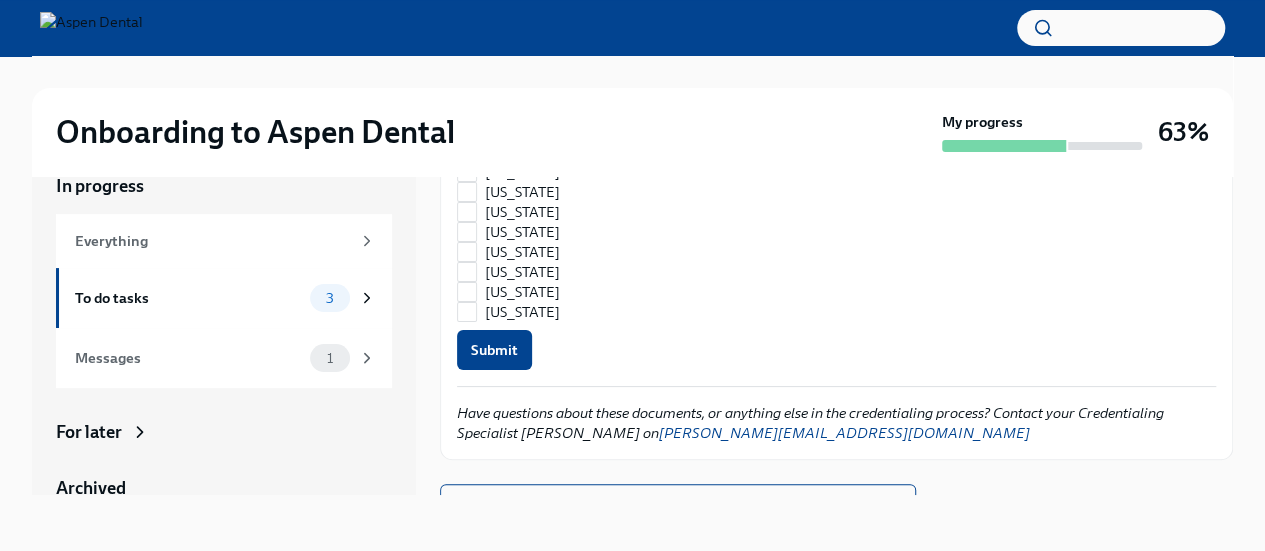 scroll, scrollTop: 2920, scrollLeft: 0, axis: vertical 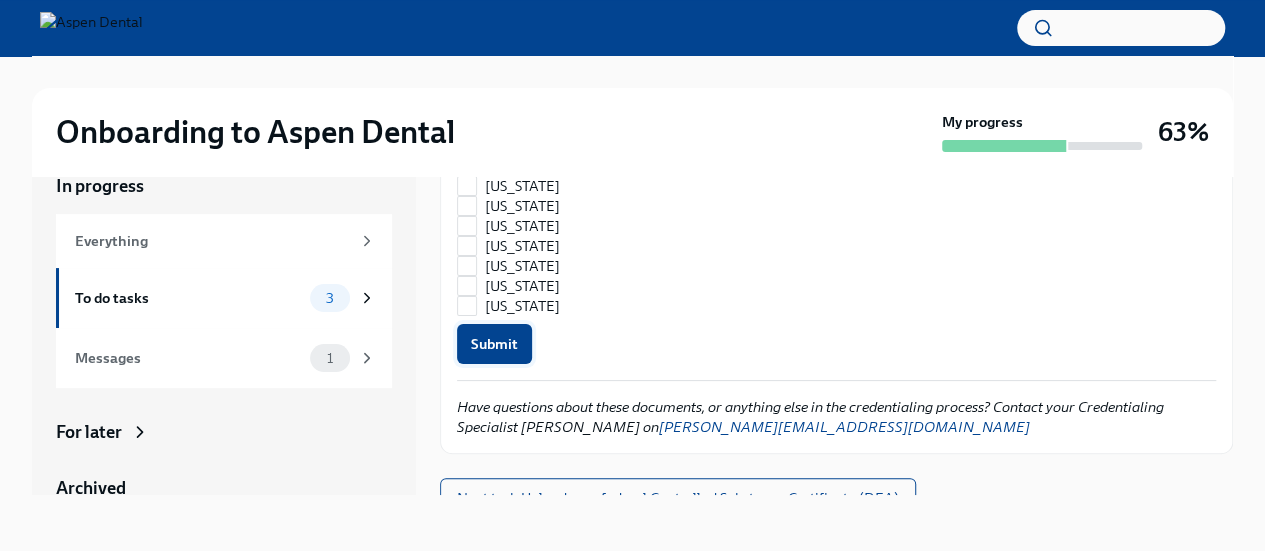 click on "Submit" at bounding box center [494, 344] 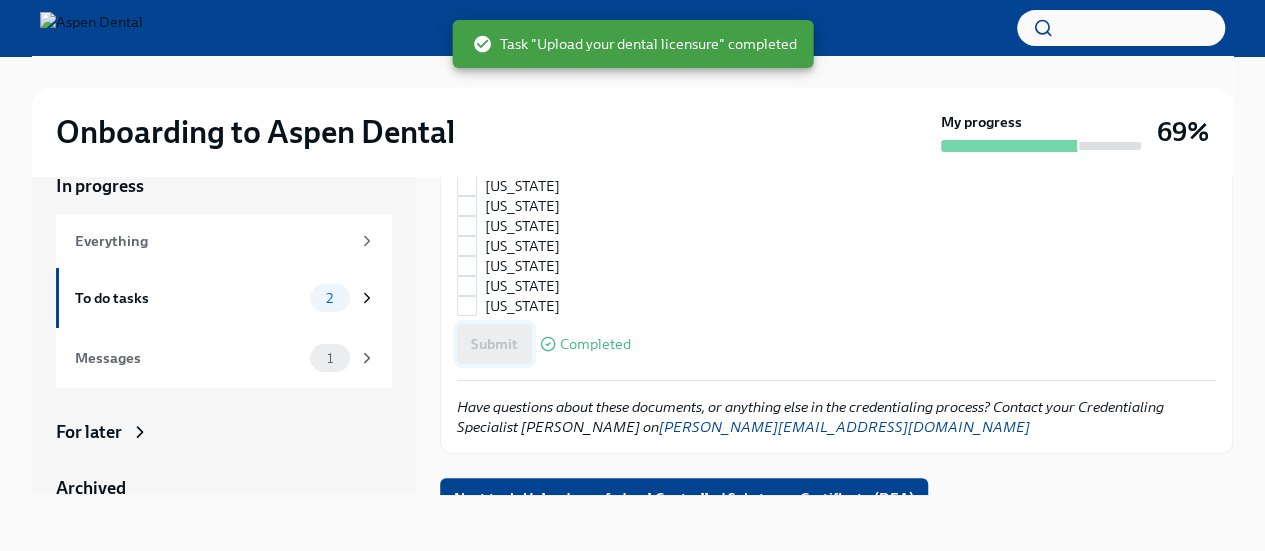checkbox on "true" 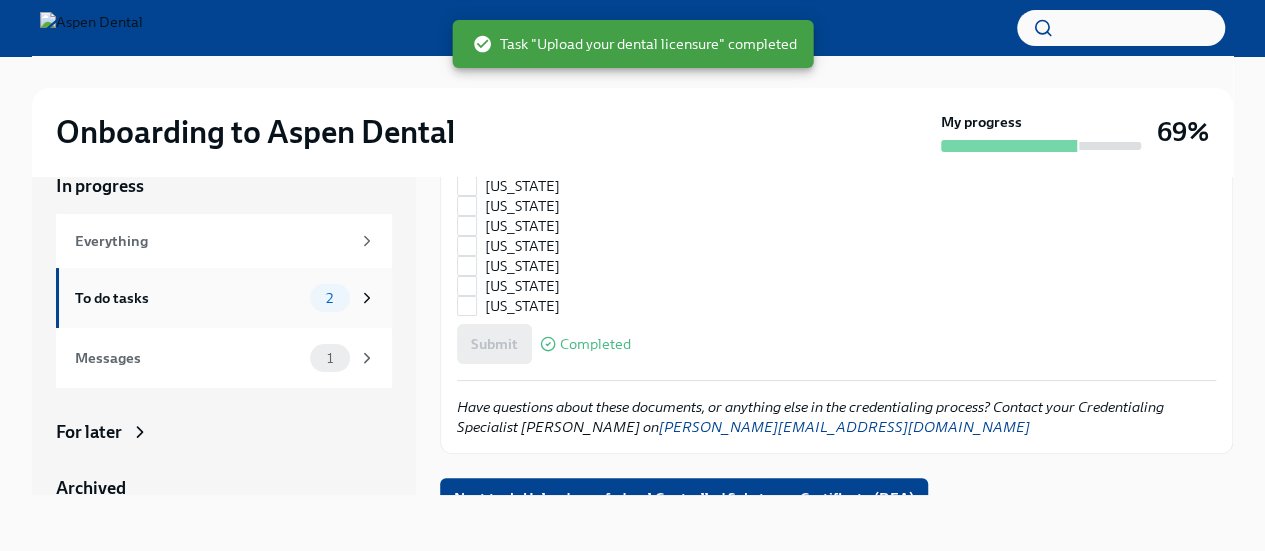 click on "To do tasks" at bounding box center (188, 298) 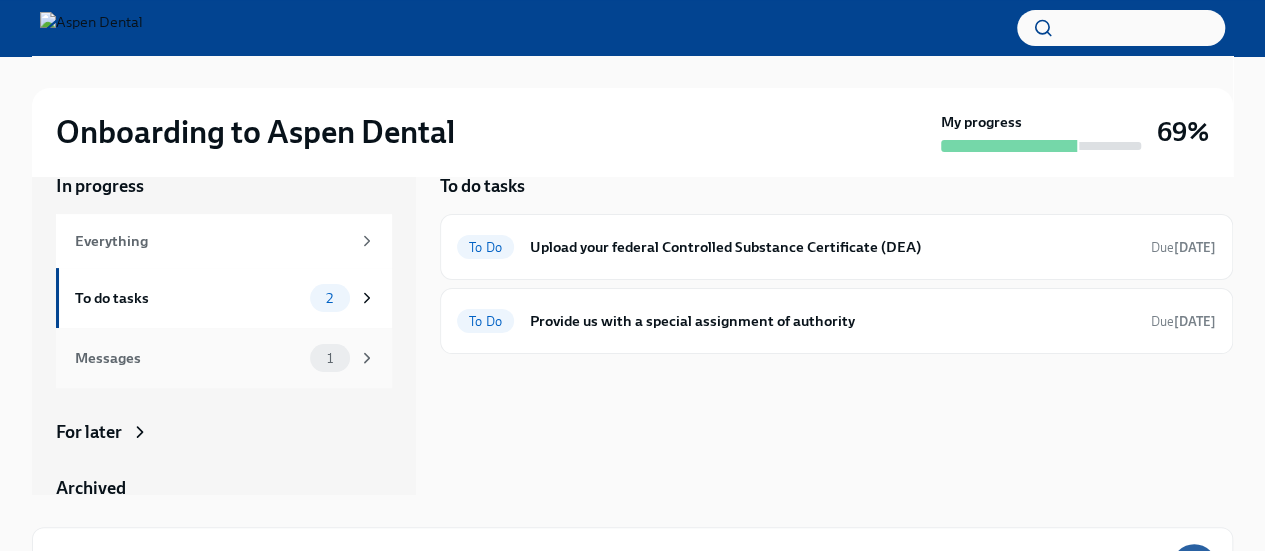 click on "Messages 1" at bounding box center [224, 358] 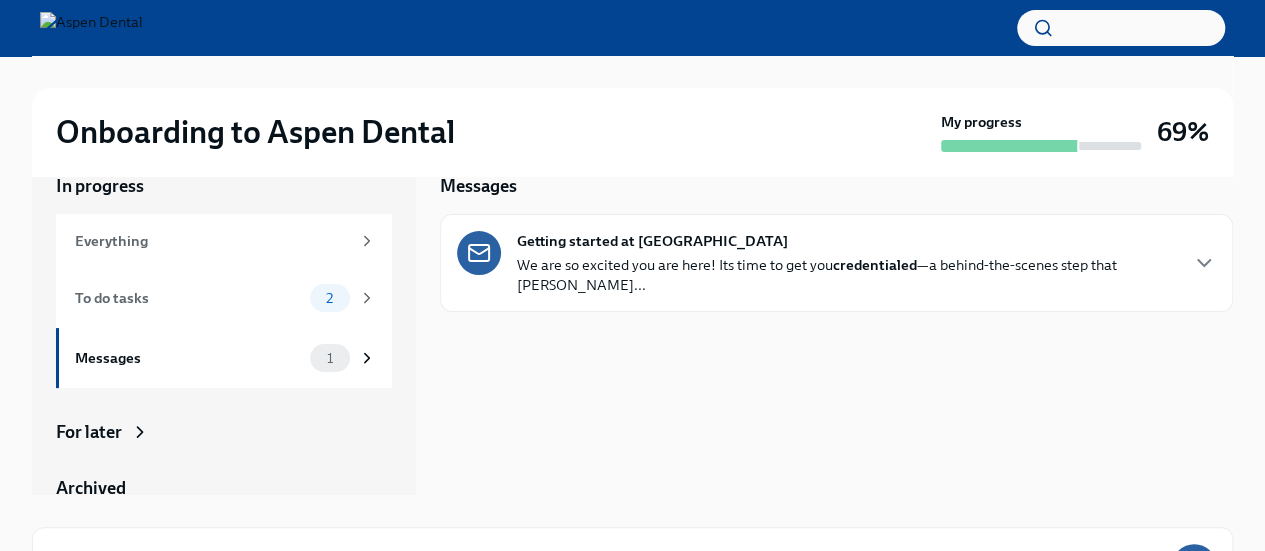 click on "Getting started at Aspen Dental We are so excited you are here! Its time to get you  credentialed —a behind-the-scenes step that confi..." at bounding box center [836, 263] 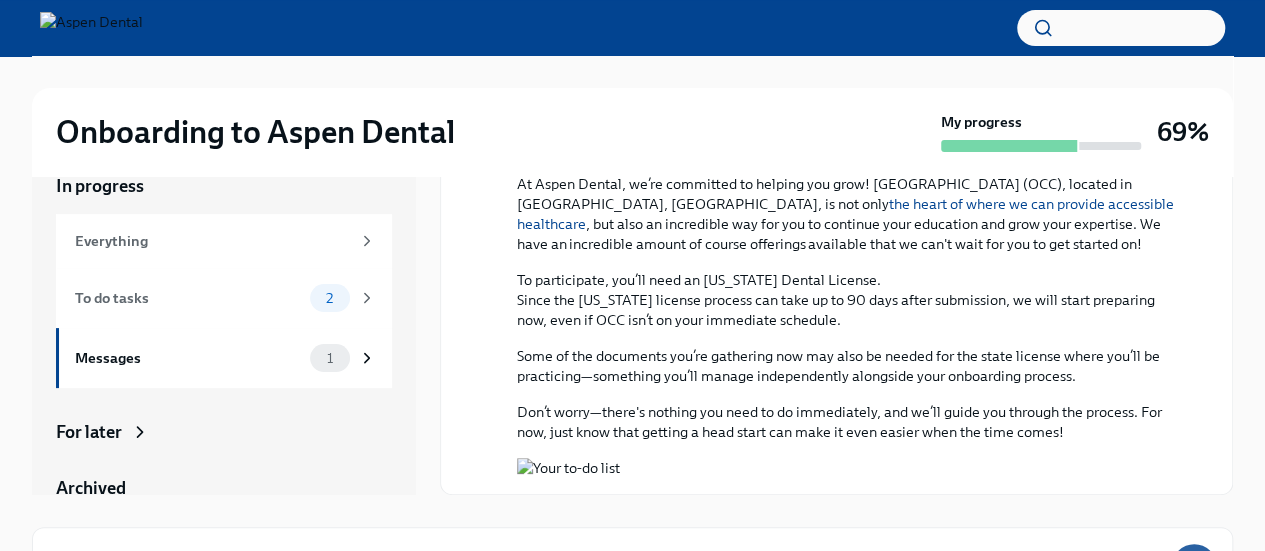 scroll, scrollTop: 1471, scrollLeft: 0, axis: vertical 